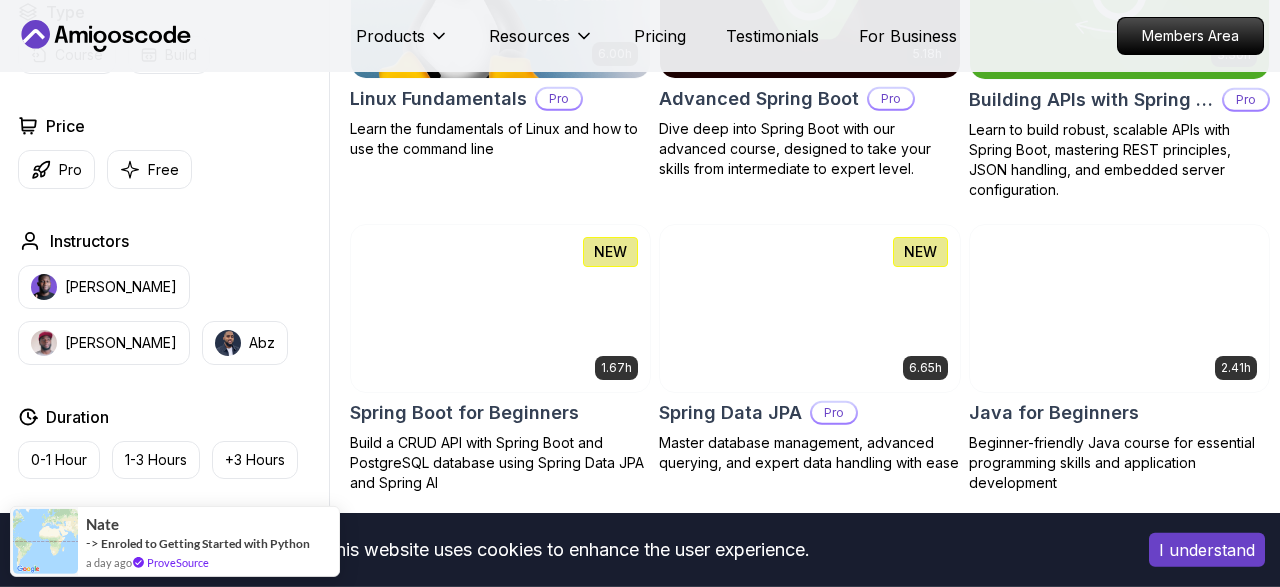 scroll, scrollTop: 760, scrollLeft: 0, axis: vertical 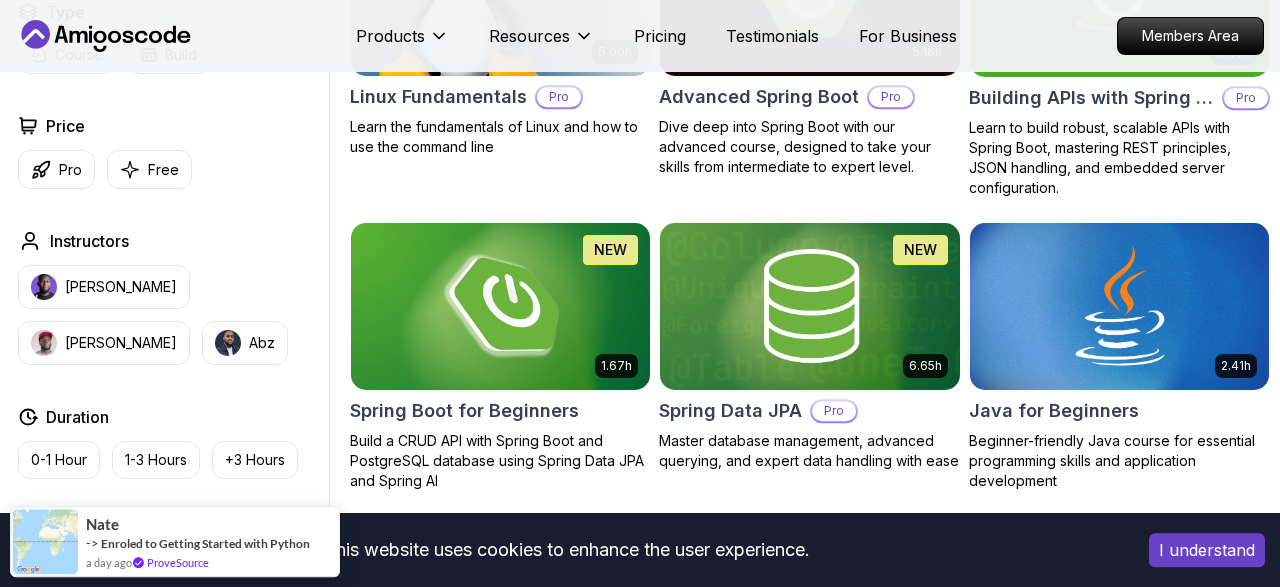 click at bounding box center (501, 306) 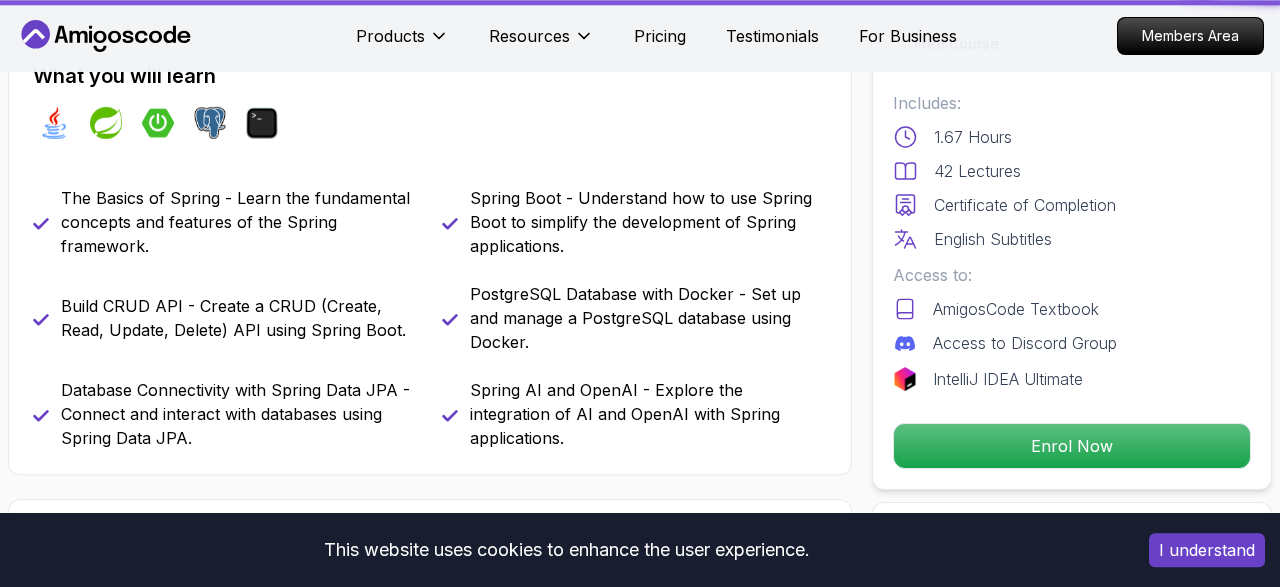 scroll, scrollTop: 0, scrollLeft: 0, axis: both 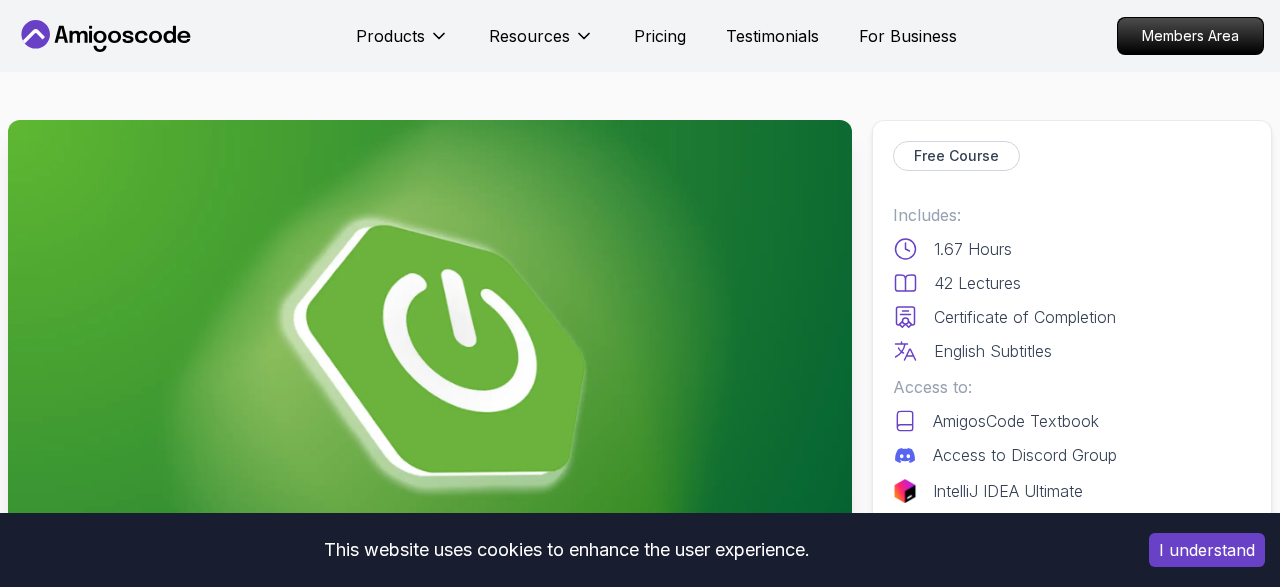 click on "This website uses cookies to enhance the user experience. I understand Products Resources Pricing Testimonials For Business Members Area Products Resources Pricing Testimonials For Business Members Area Spring Boot for Beginners Build a CRUD API with Spring Boot and PostgreSQL database using Spring Data JPA and Spring AI Mama Samba Braima Djalo  /   Instructor Free Course Includes: 1.67 Hours 42 Lectures Certificate of Completion English Subtitles Access to: AmigosCode Textbook Access to Discord Group IntelliJ IDEA Ultimate Enrol Now Share this Course or Copy link Got a Team of 5 or More? With one subscription, give your entire team access to all courses and features. Check our Business Plan Mama Samba Braima Djalo  /   Instructor What you will learn java spring spring-boot postgres terminal ai git github chatgpt The Basics of Spring - Learn the fundamental concepts and features of the Spring framework. Spring Boot - Understand how to use Spring Boot to simplify the development of Spring applications." at bounding box center (640, 5098) 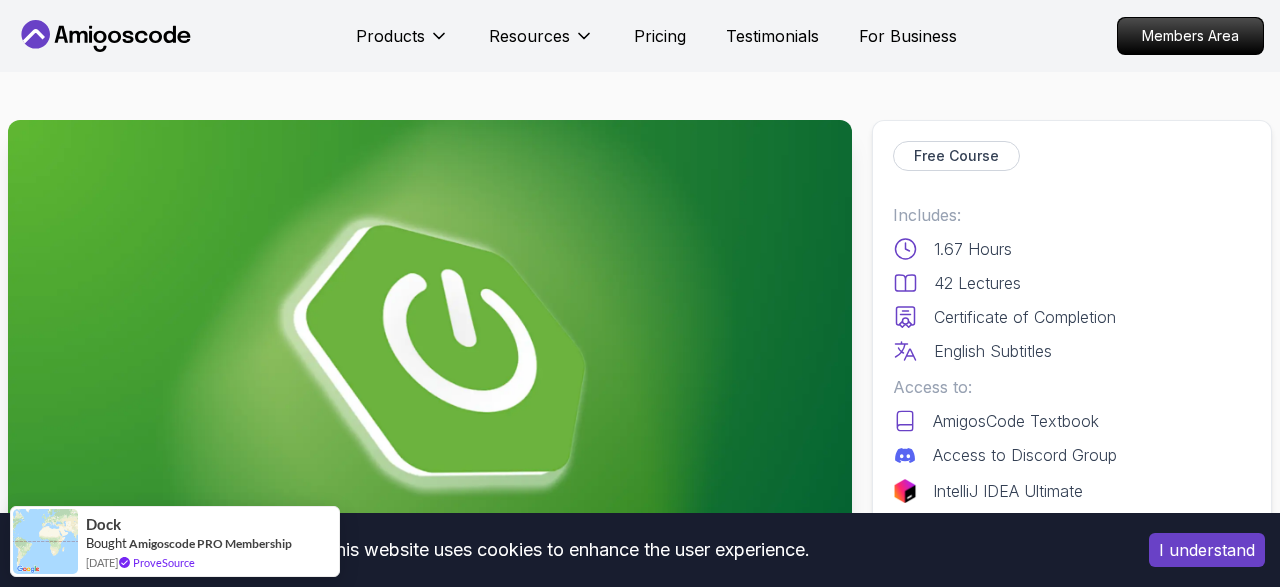 click on "I understand" at bounding box center [1207, 550] 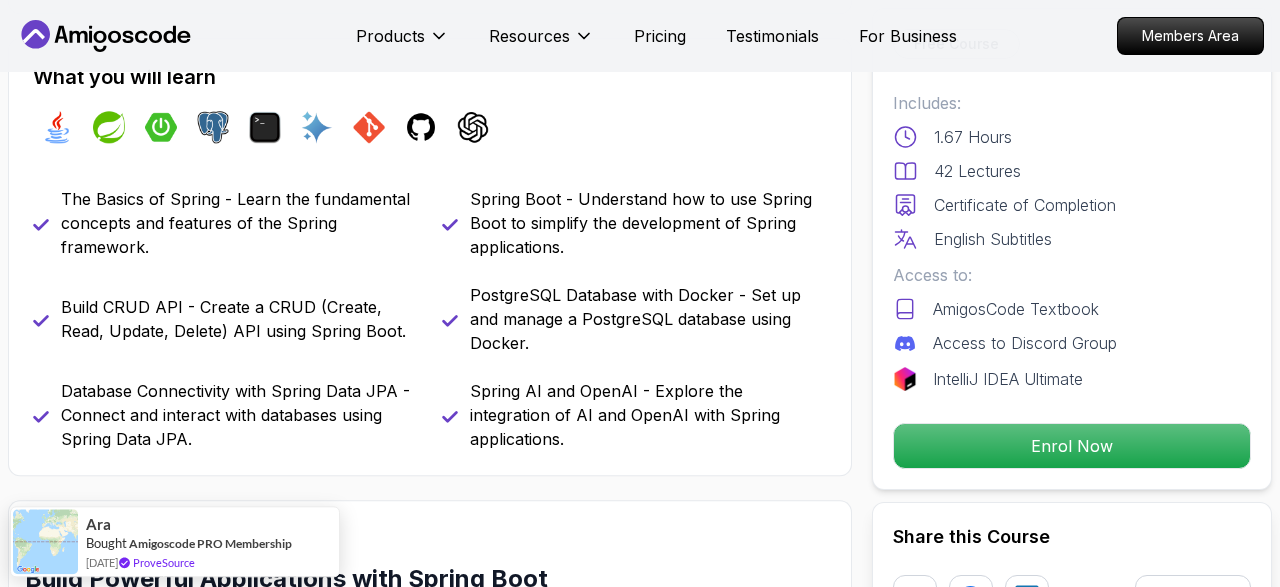 scroll, scrollTop: 764, scrollLeft: 0, axis: vertical 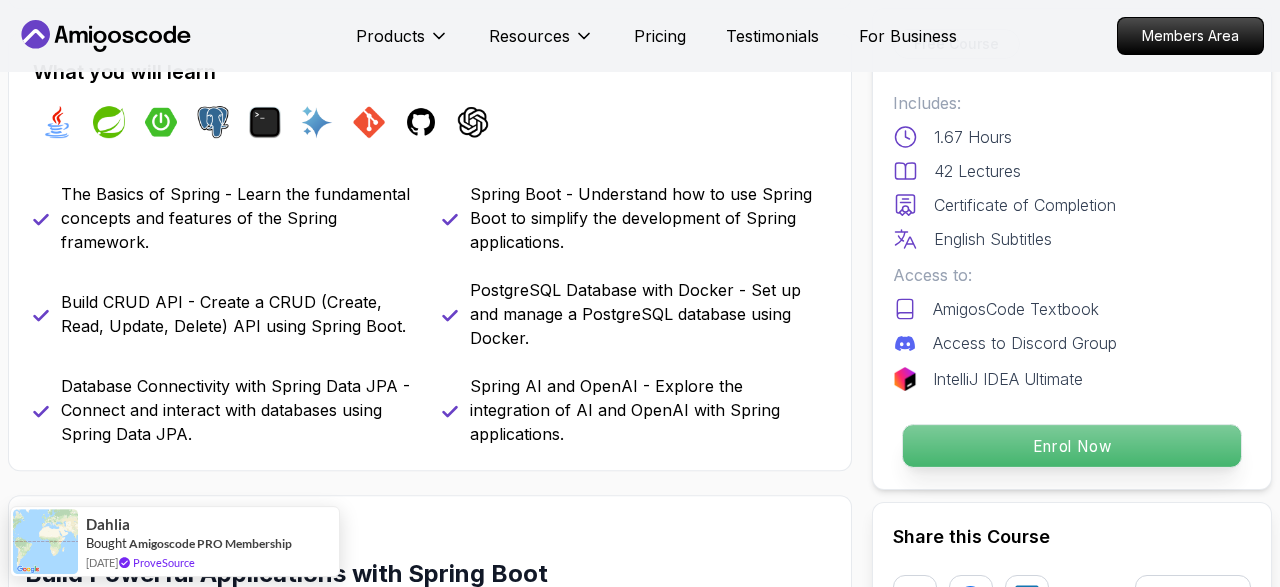click on "Enrol Now" at bounding box center [1072, 446] 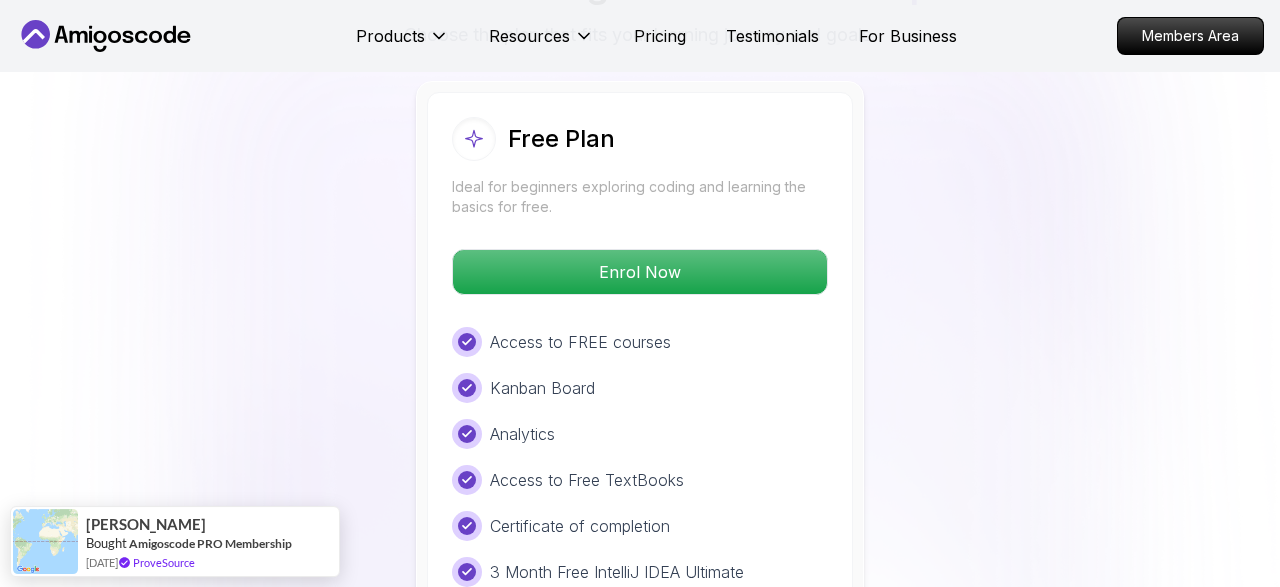 scroll, scrollTop: 4241, scrollLeft: 0, axis: vertical 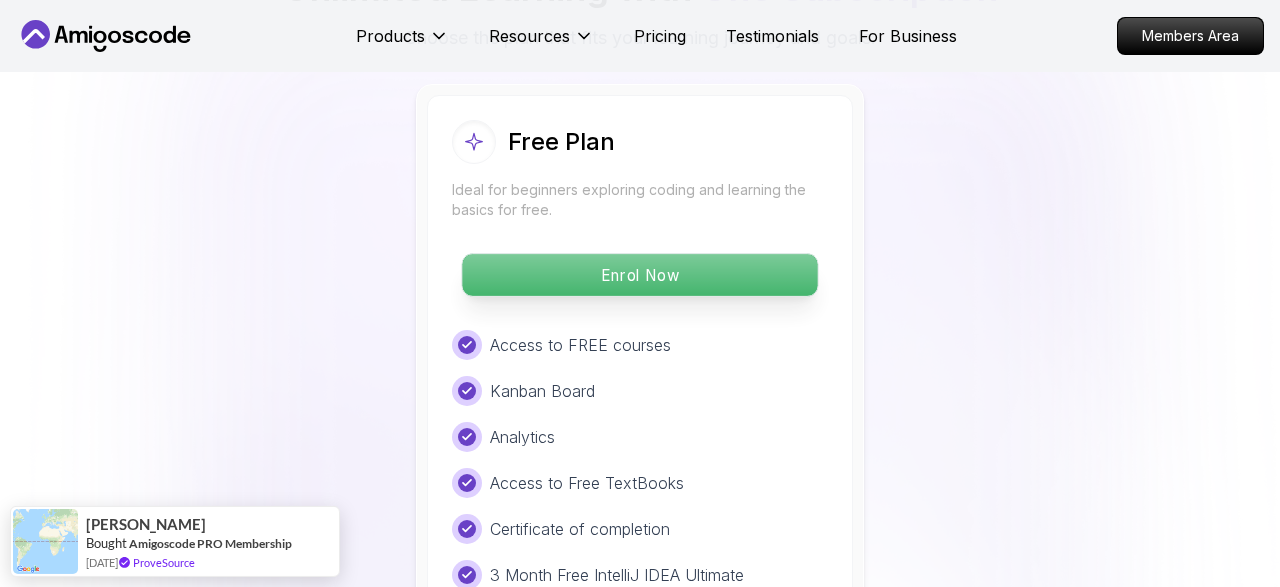 click on "Enrol Now" at bounding box center [639, 275] 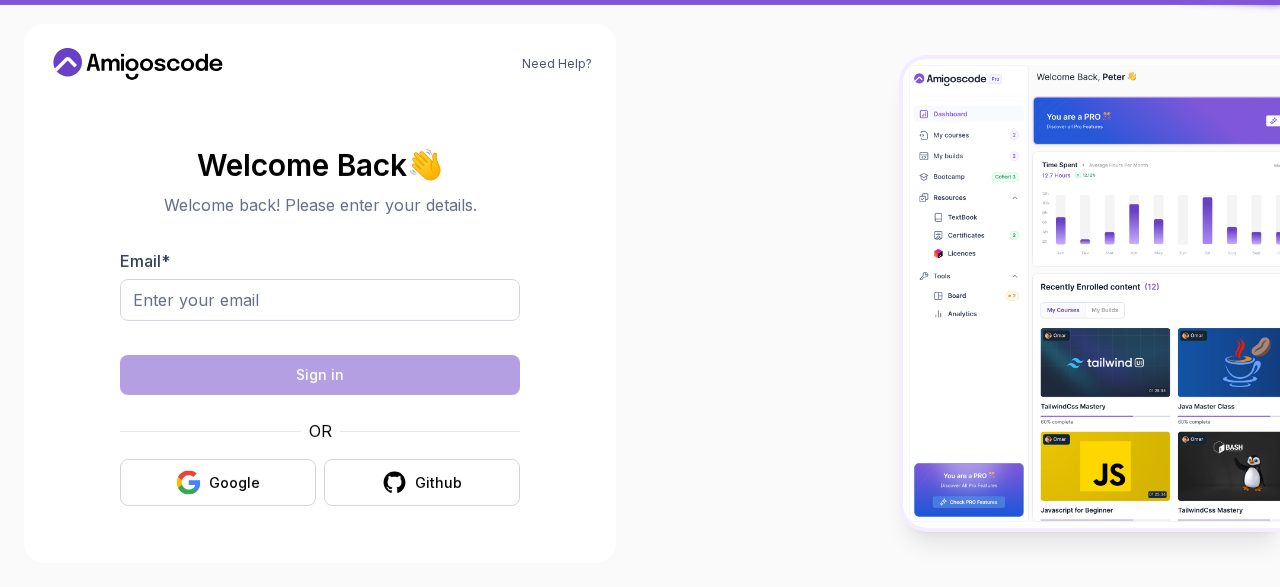 scroll, scrollTop: 0, scrollLeft: 0, axis: both 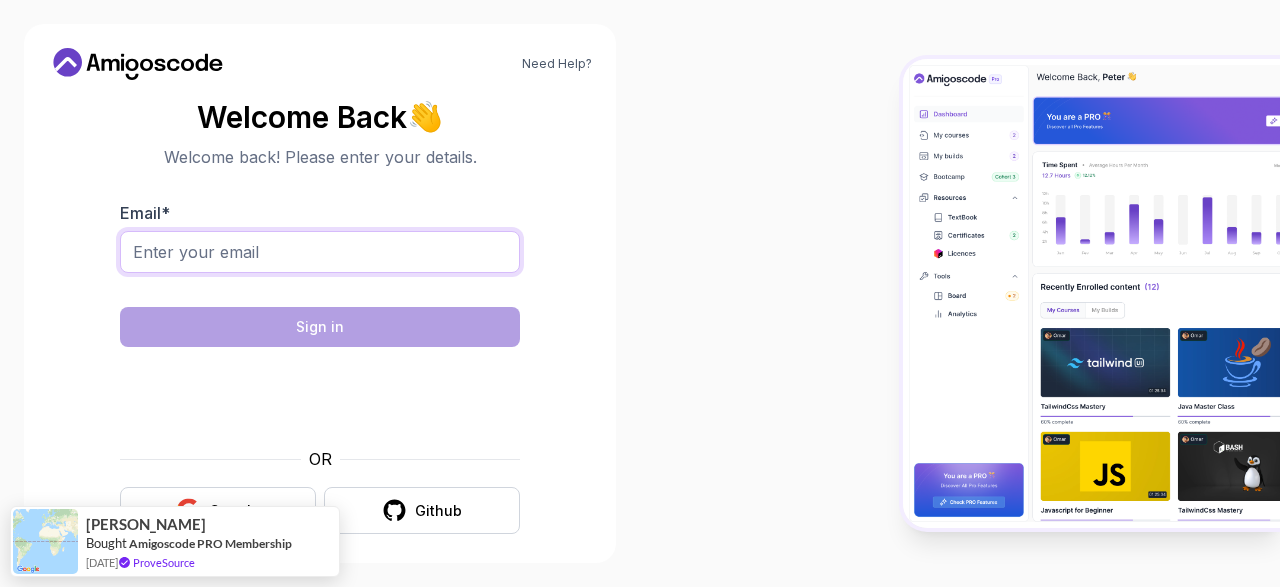 click on "Email *" at bounding box center (320, 252) 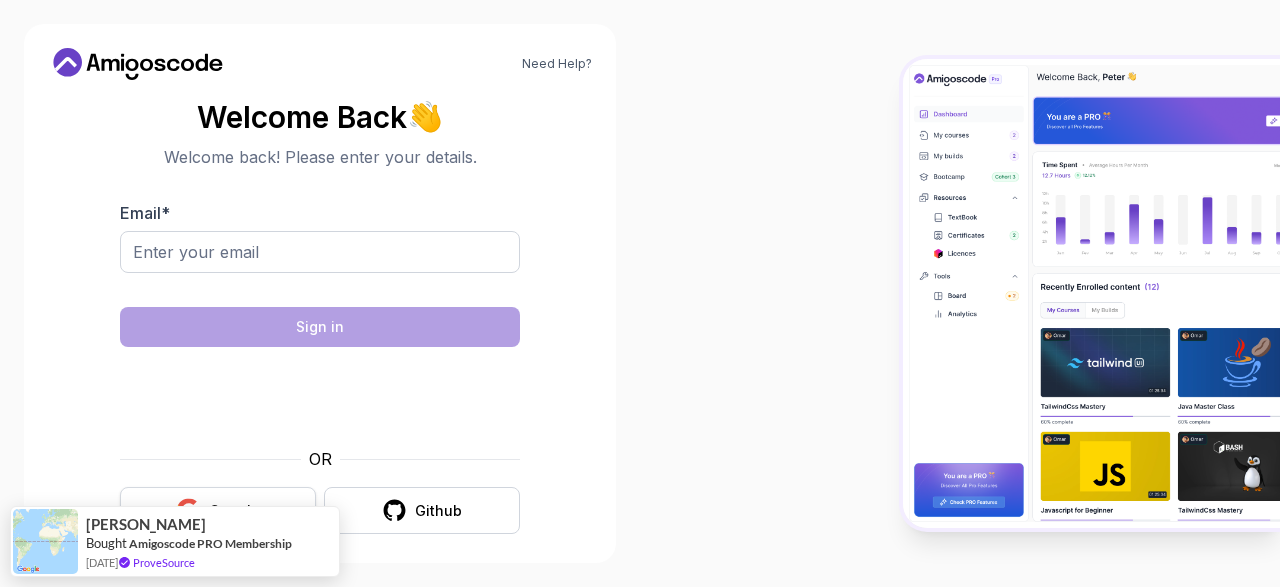 click on "Google" at bounding box center (218, 510) 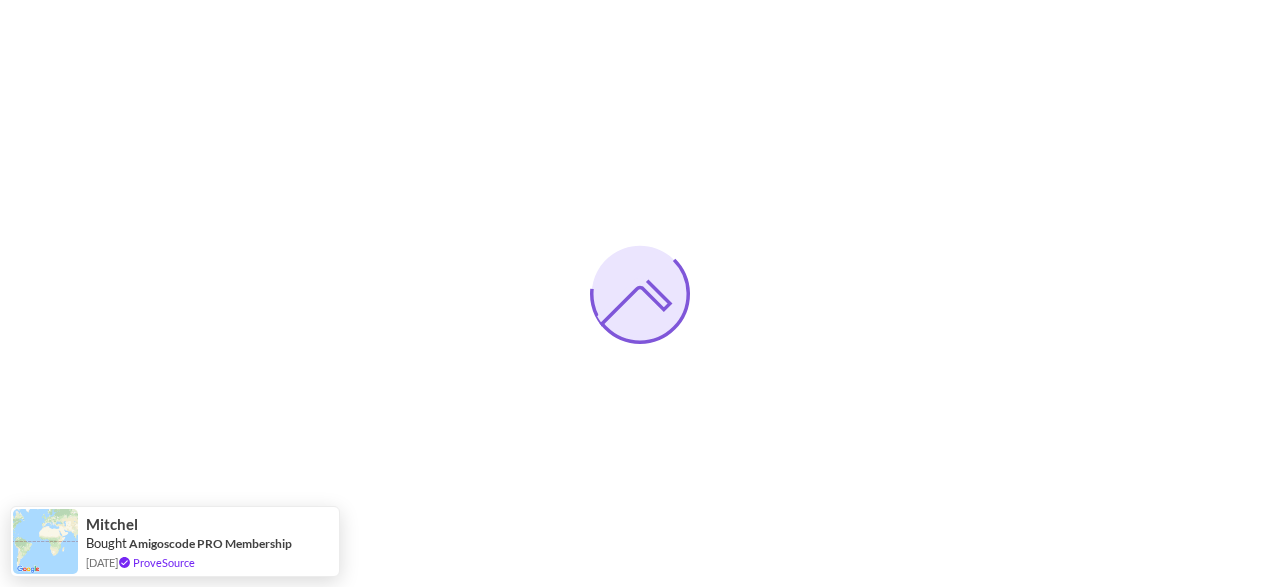 scroll, scrollTop: 0, scrollLeft: 0, axis: both 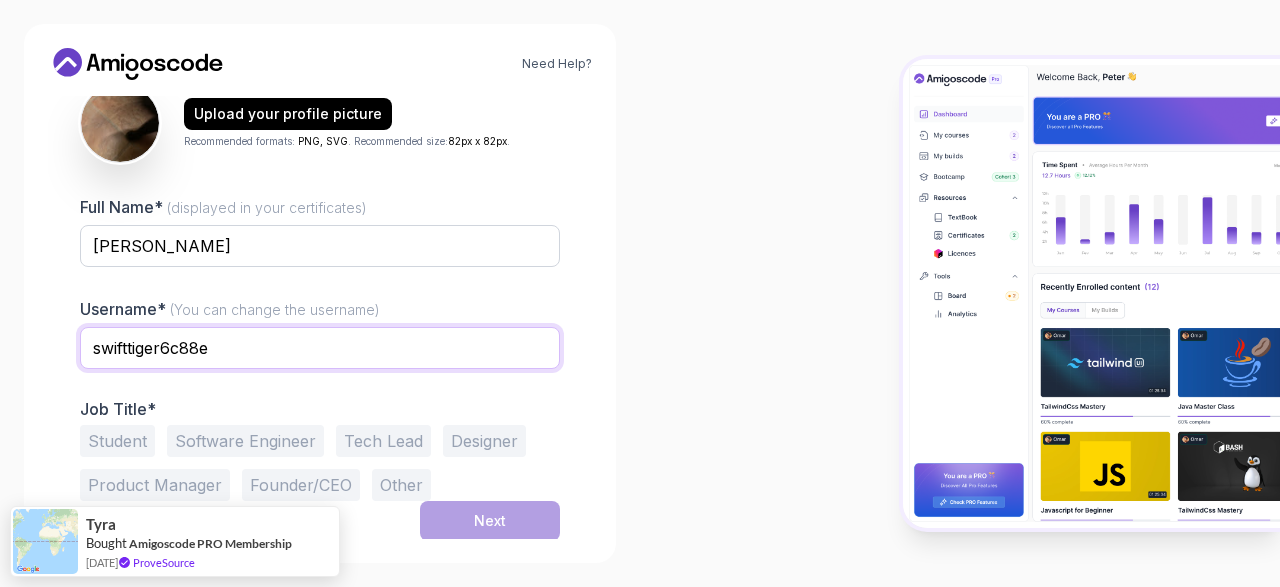click on "swifttiger6c88e" at bounding box center [320, 348] 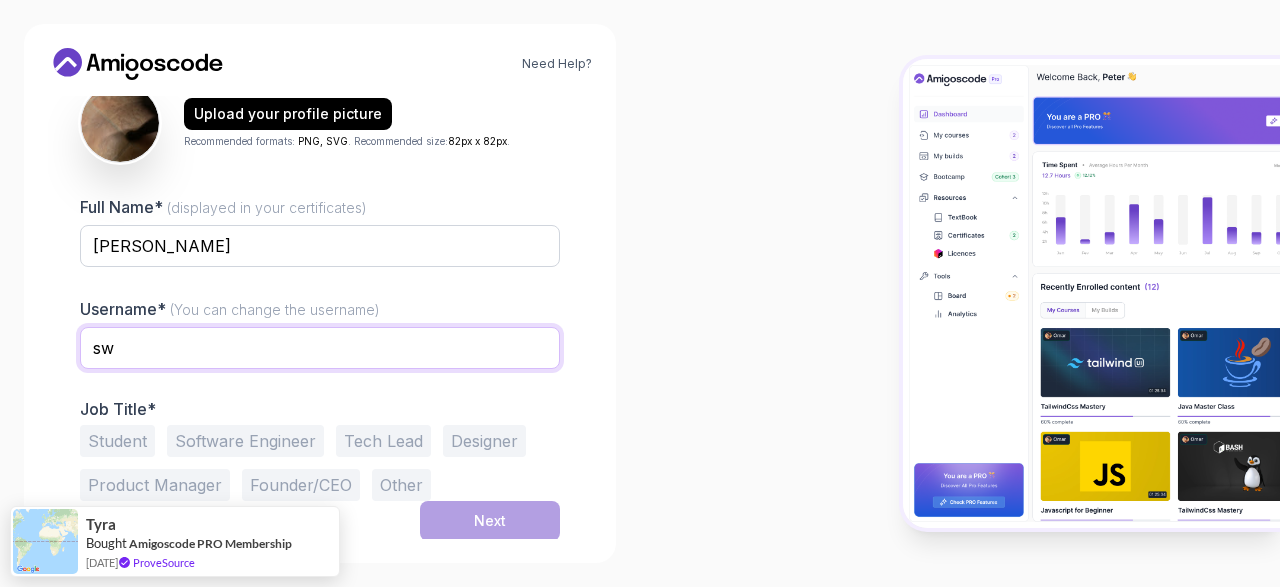 type on "s" 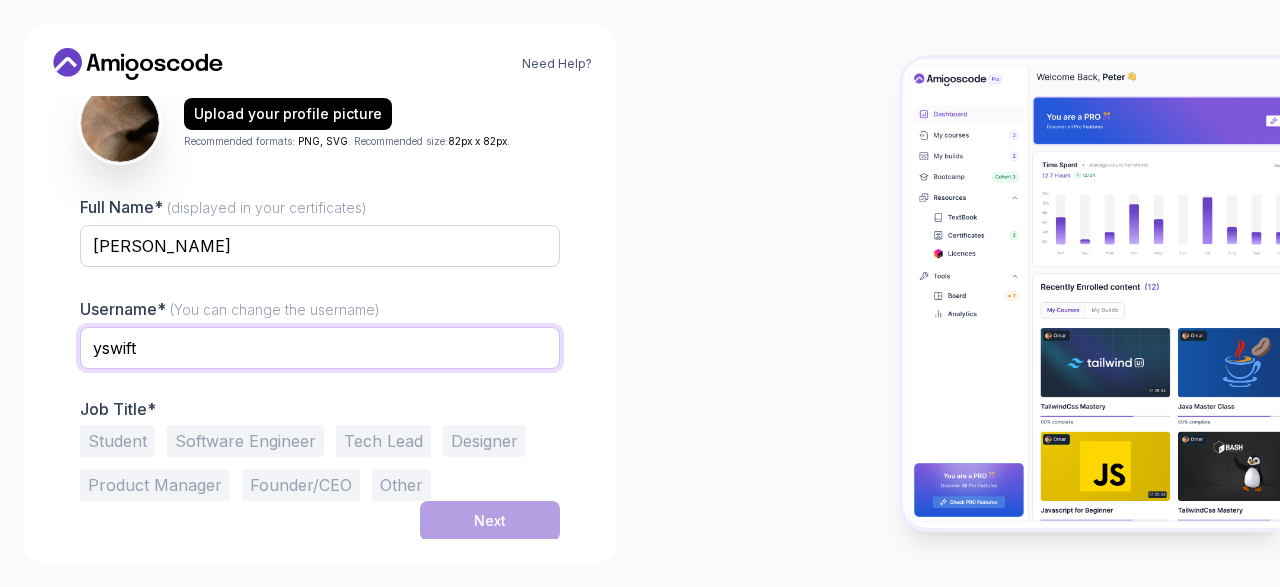 type on "yswift" 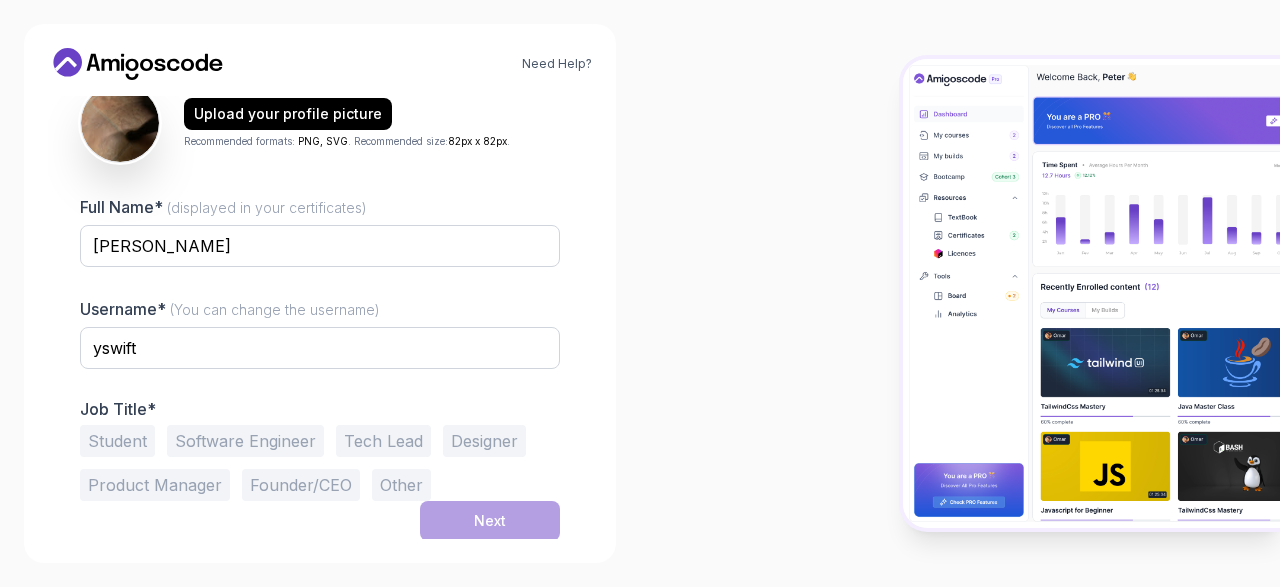 click on "Student" at bounding box center (117, 441) 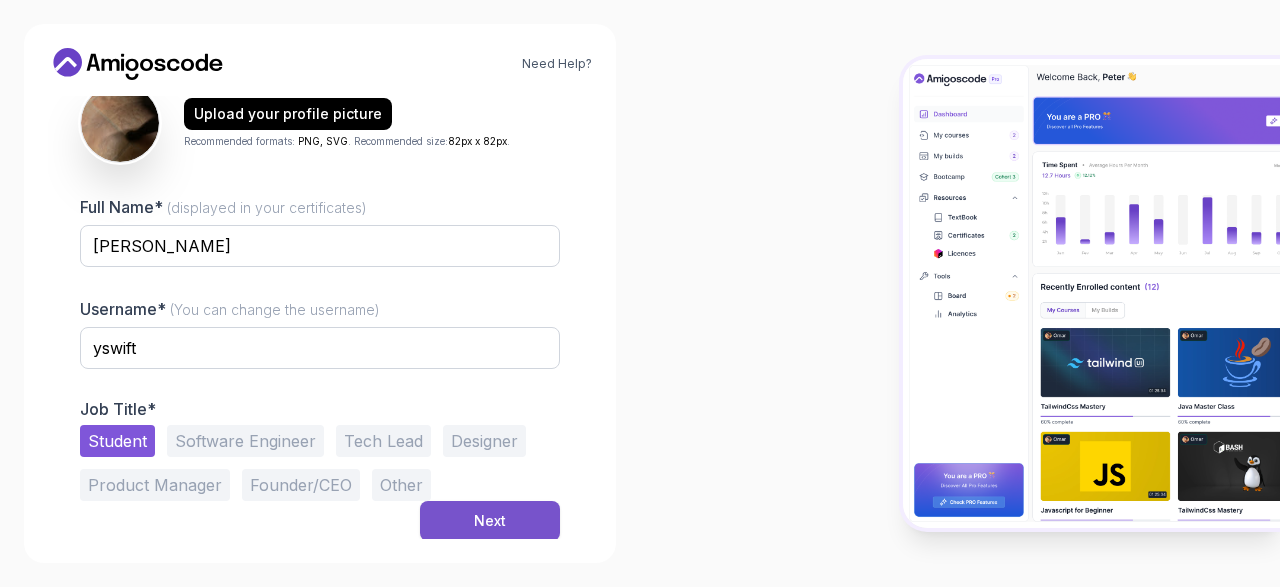 click on "Next" at bounding box center (490, 521) 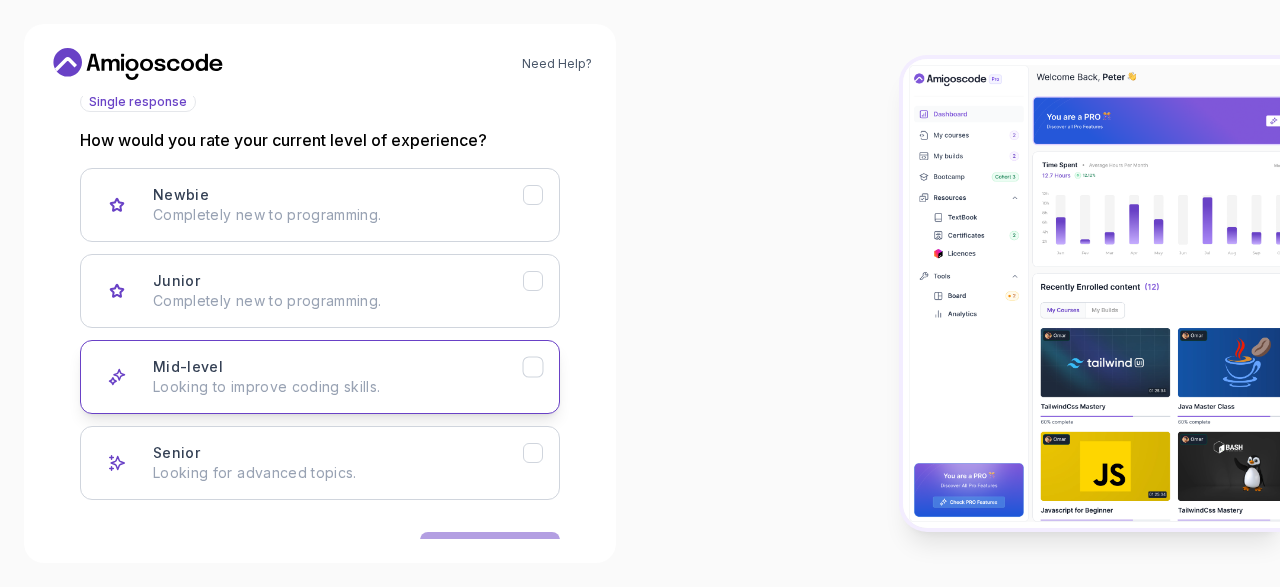 click on "Looking to improve coding skills." at bounding box center [338, 387] 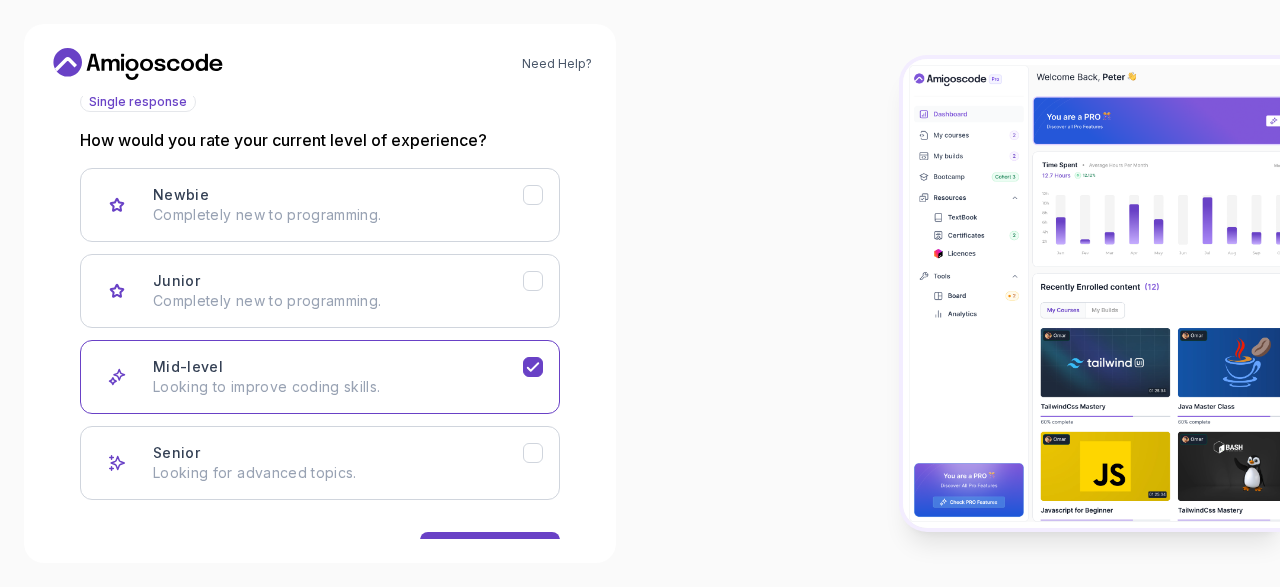scroll, scrollTop: 307, scrollLeft: 0, axis: vertical 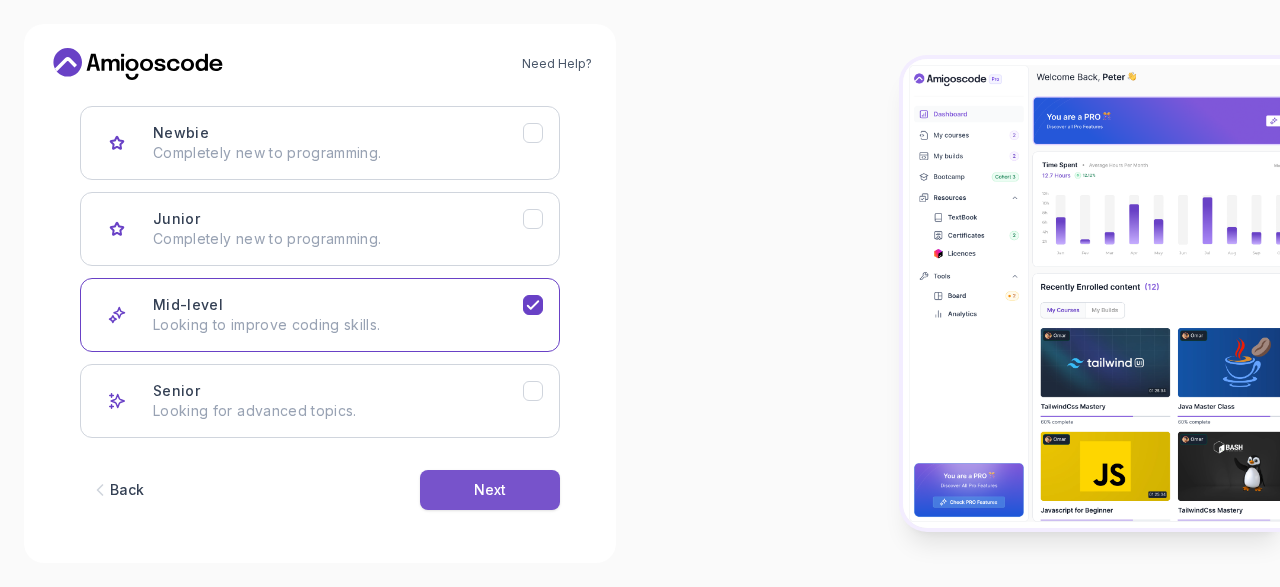 click on "Next" at bounding box center (490, 490) 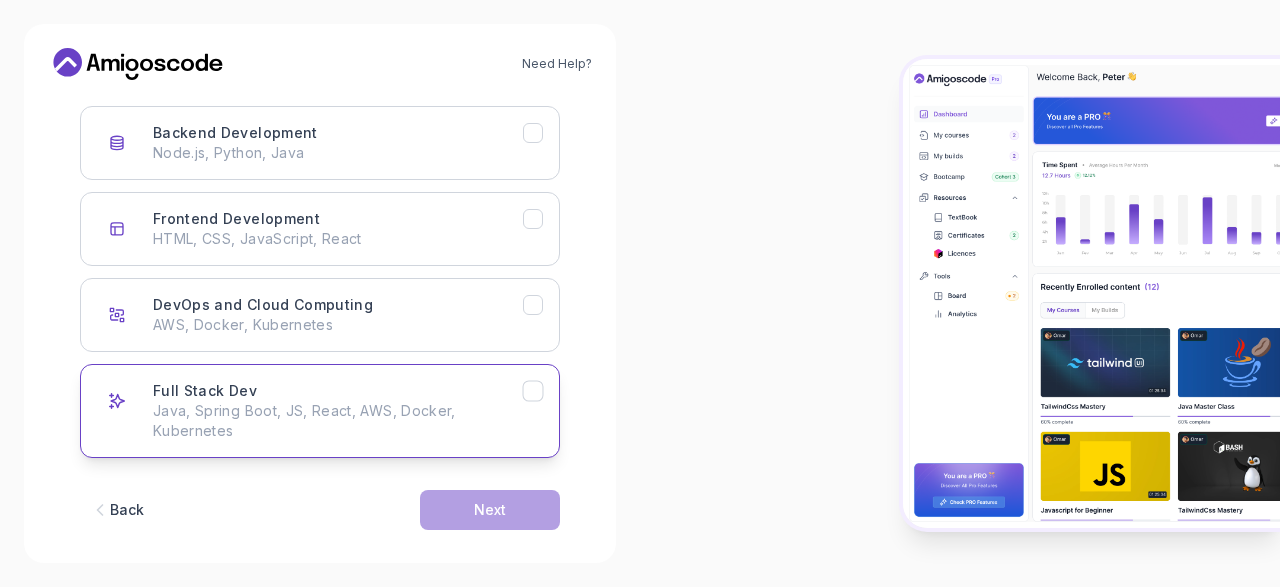 click on "Java, Spring Boot, JS, React, AWS, Docker, Kubernetes" at bounding box center (338, 421) 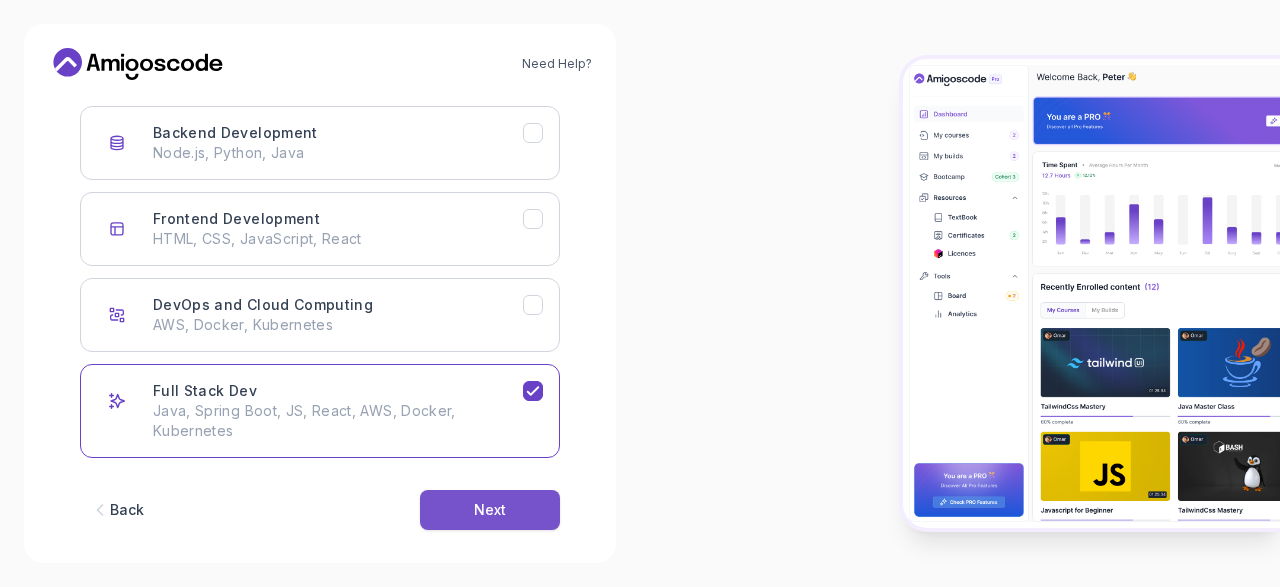 click on "Next" at bounding box center [490, 510] 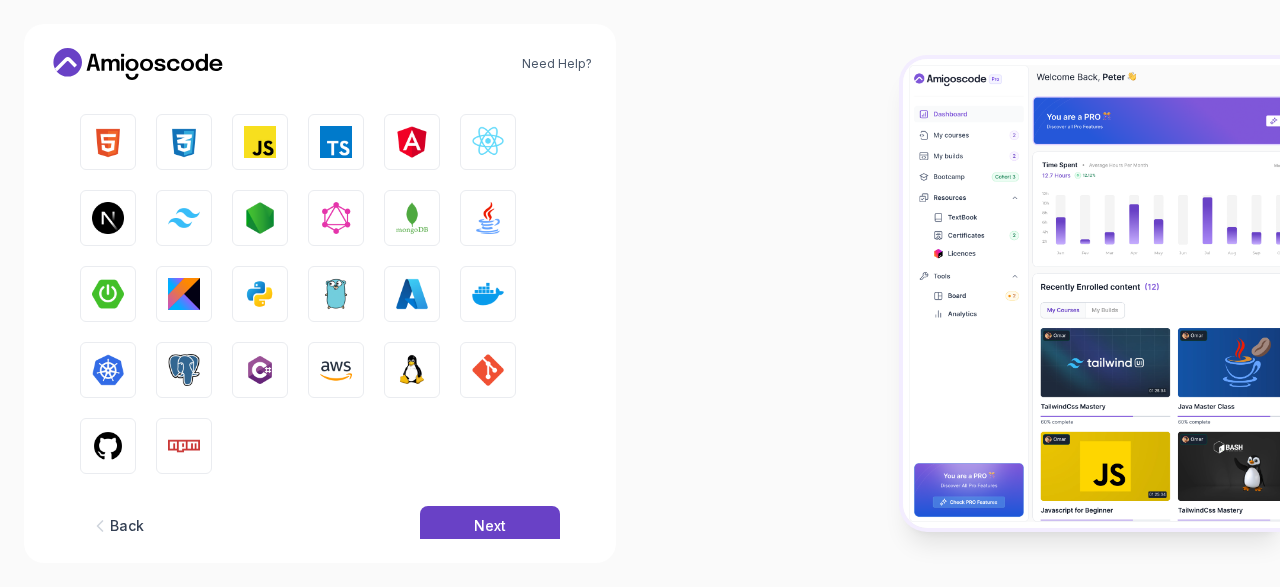 scroll, scrollTop: 321, scrollLeft: 0, axis: vertical 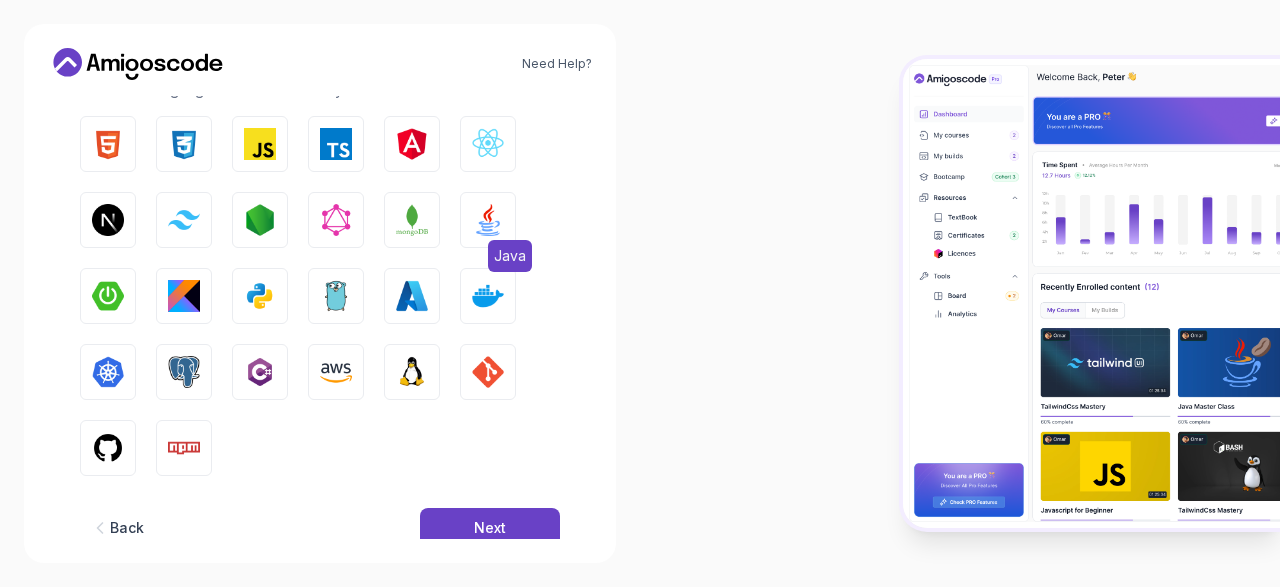 click on "Java" at bounding box center [510, 256] 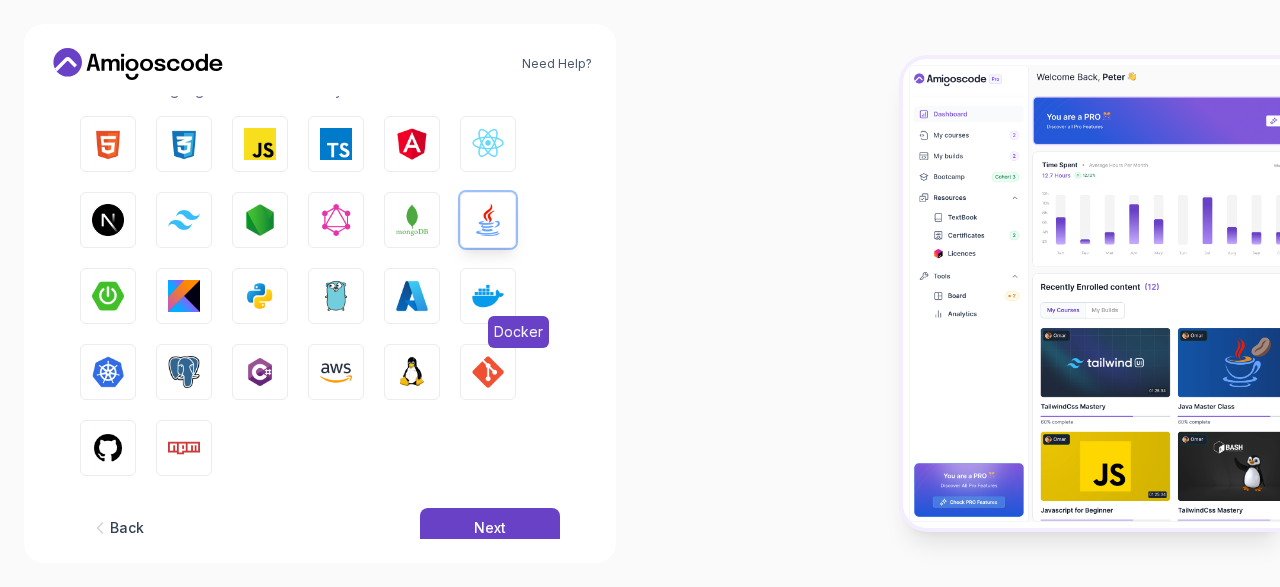 click at bounding box center [488, 296] 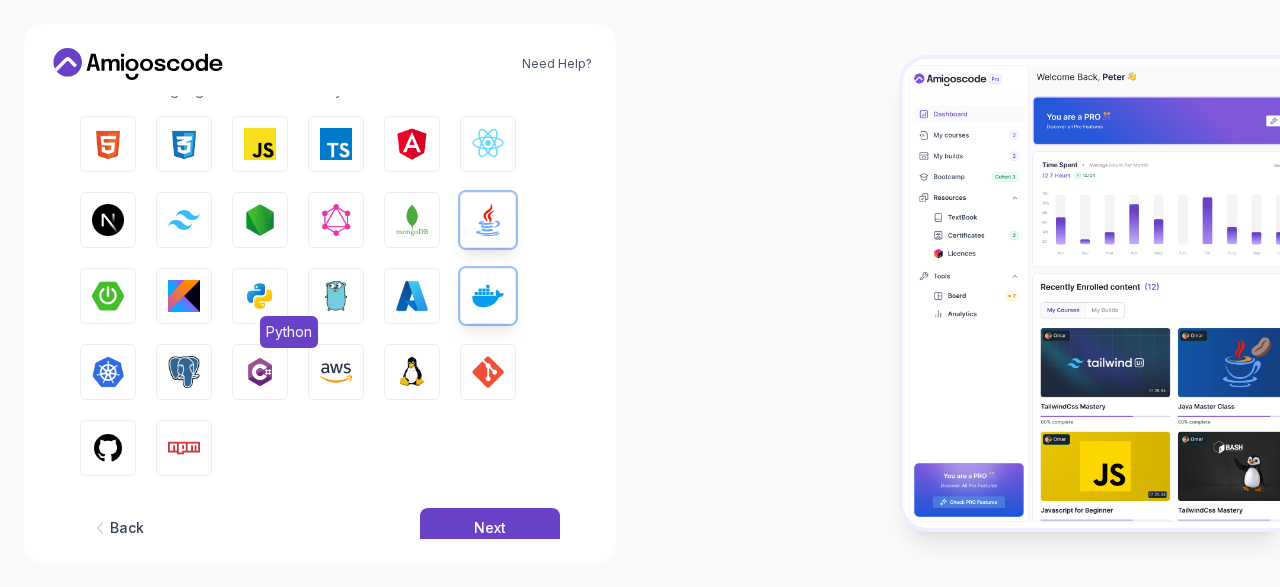click at bounding box center (260, 296) 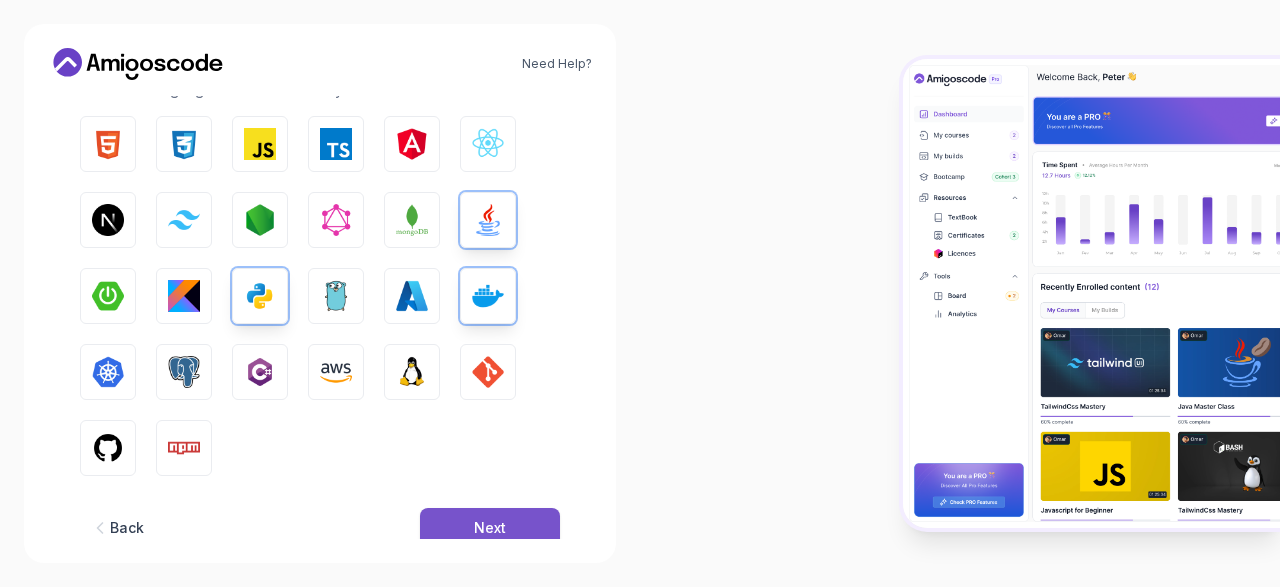 click on "Next" at bounding box center (490, 528) 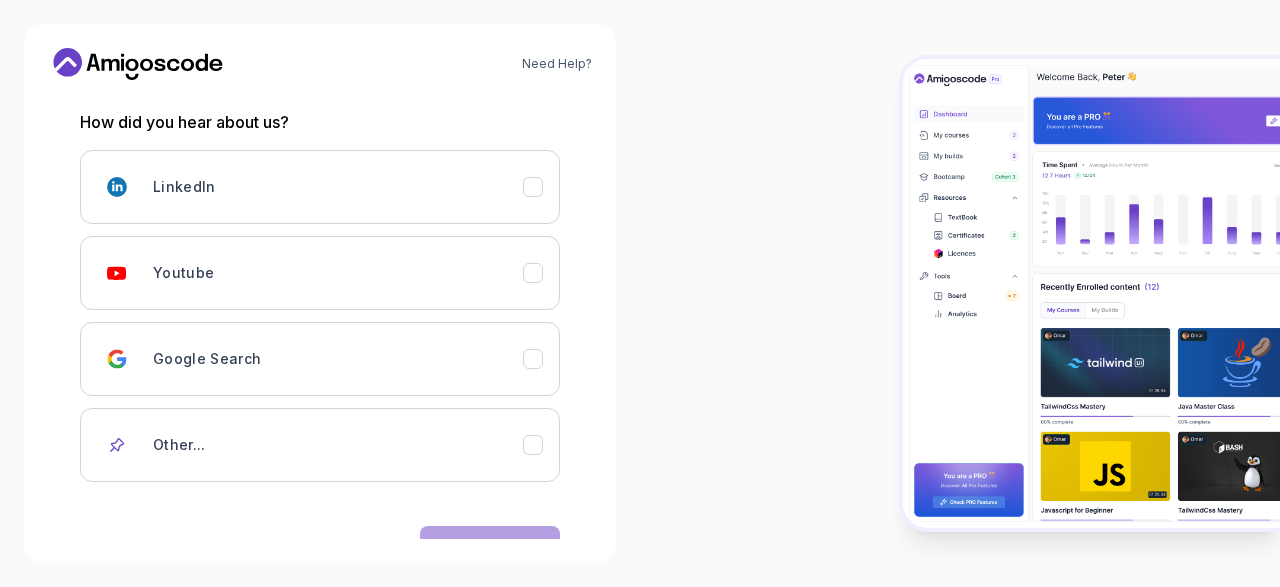 scroll, scrollTop: 260, scrollLeft: 0, axis: vertical 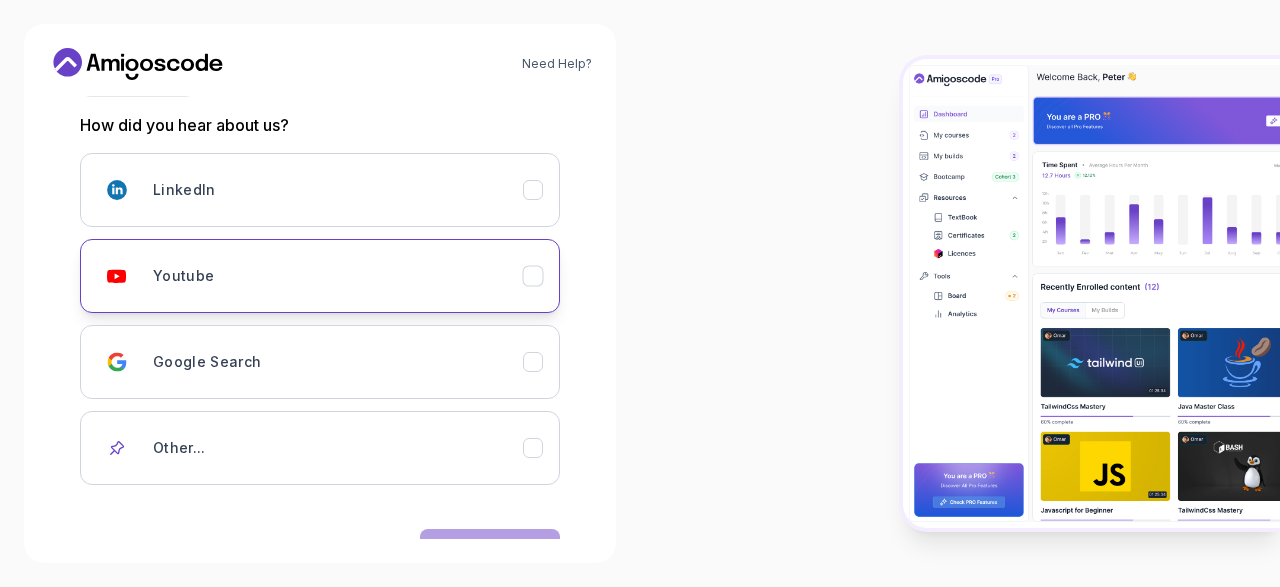 click 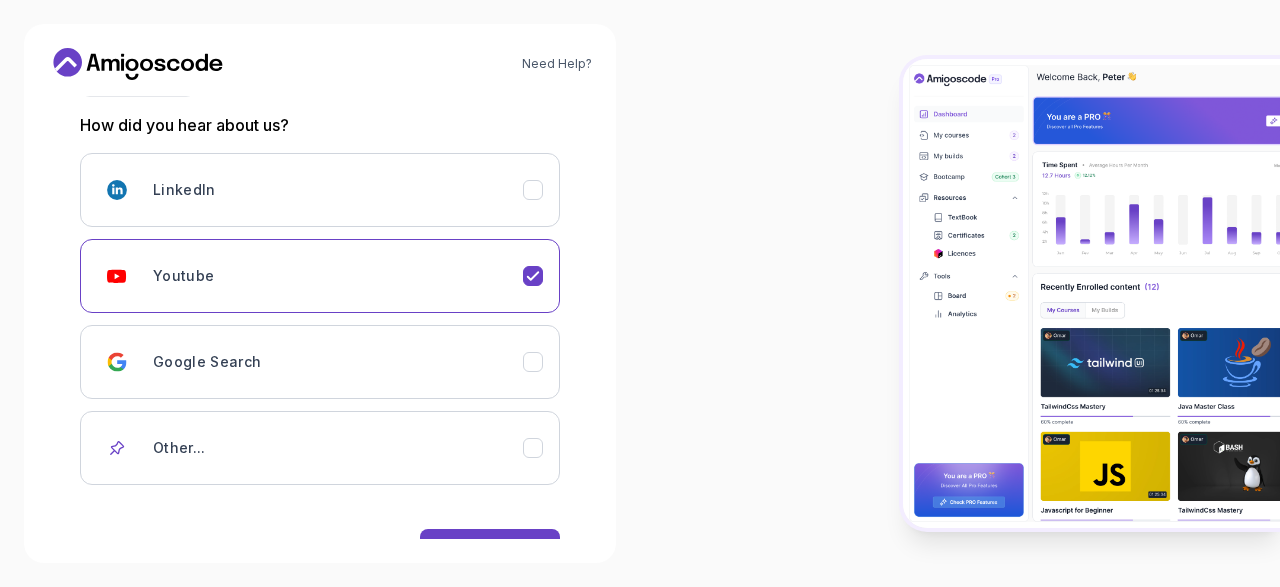 scroll, scrollTop: 319, scrollLeft: 0, axis: vertical 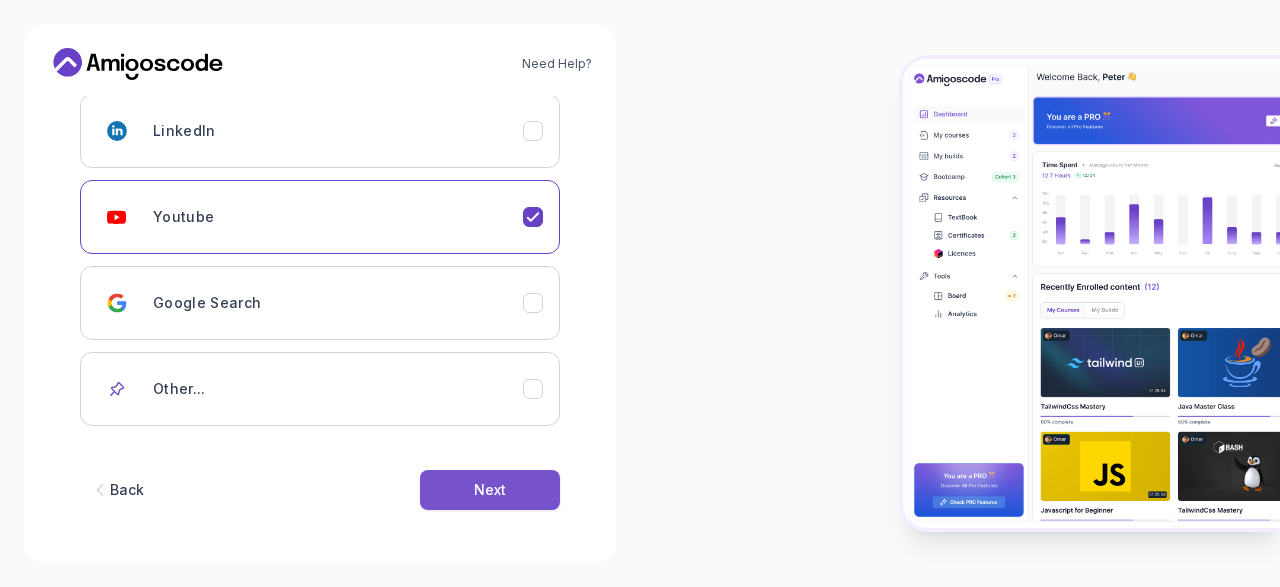 click on "Next" at bounding box center [490, 490] 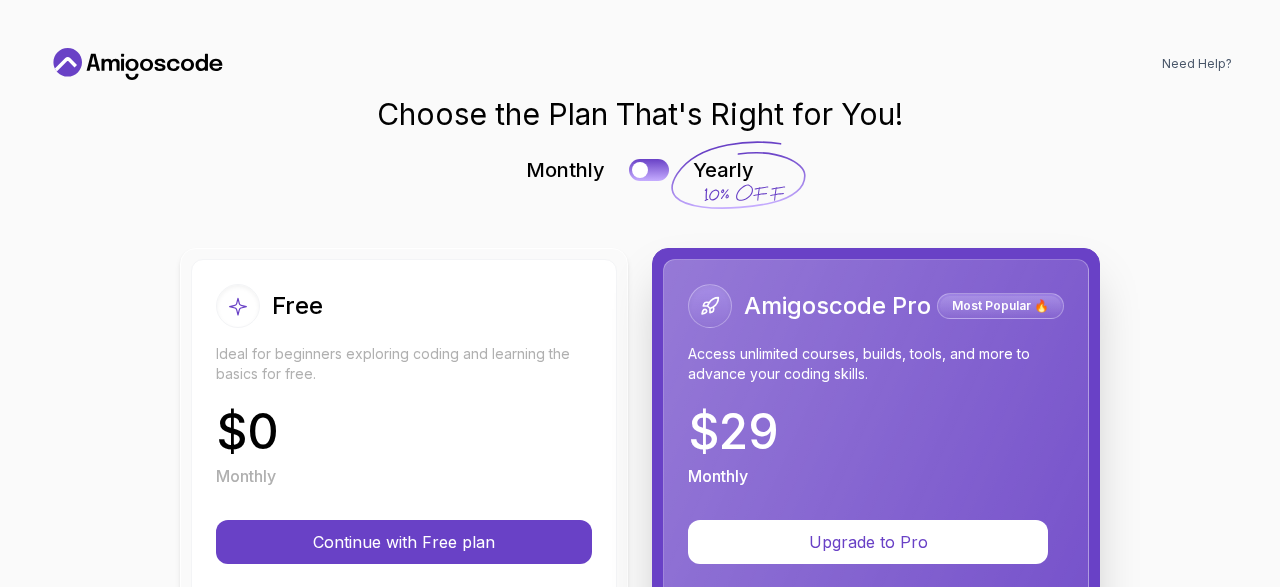 scroll, scrollTop: 0, scrollLeft: 0, axis: both 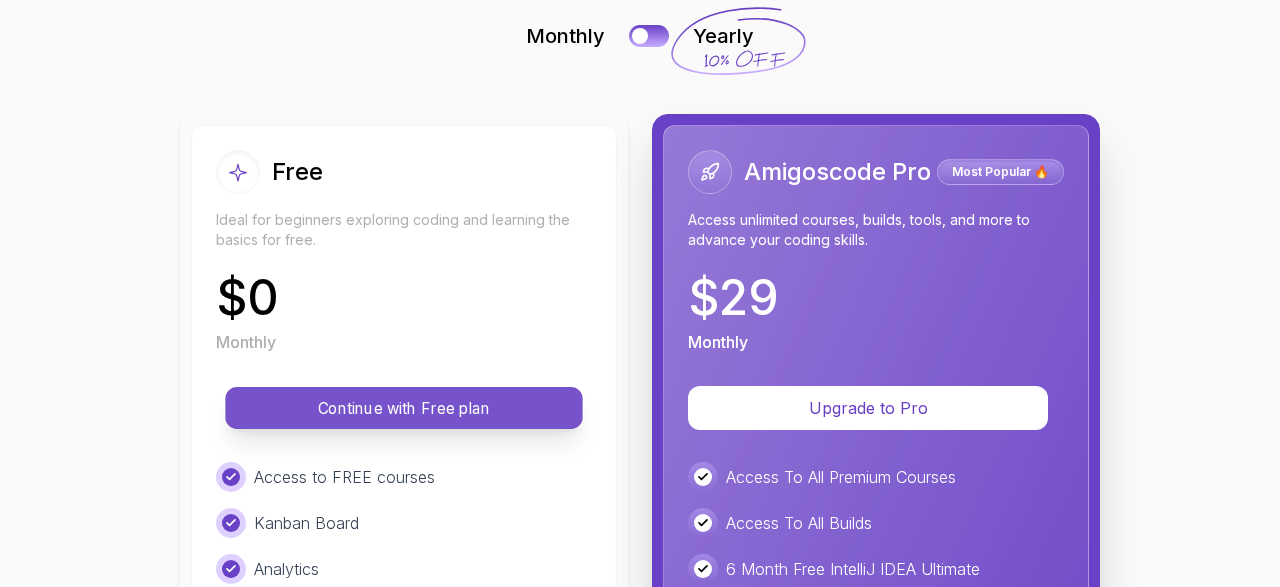 click on "Continue with Free plan" at bounding box center [404, 408] 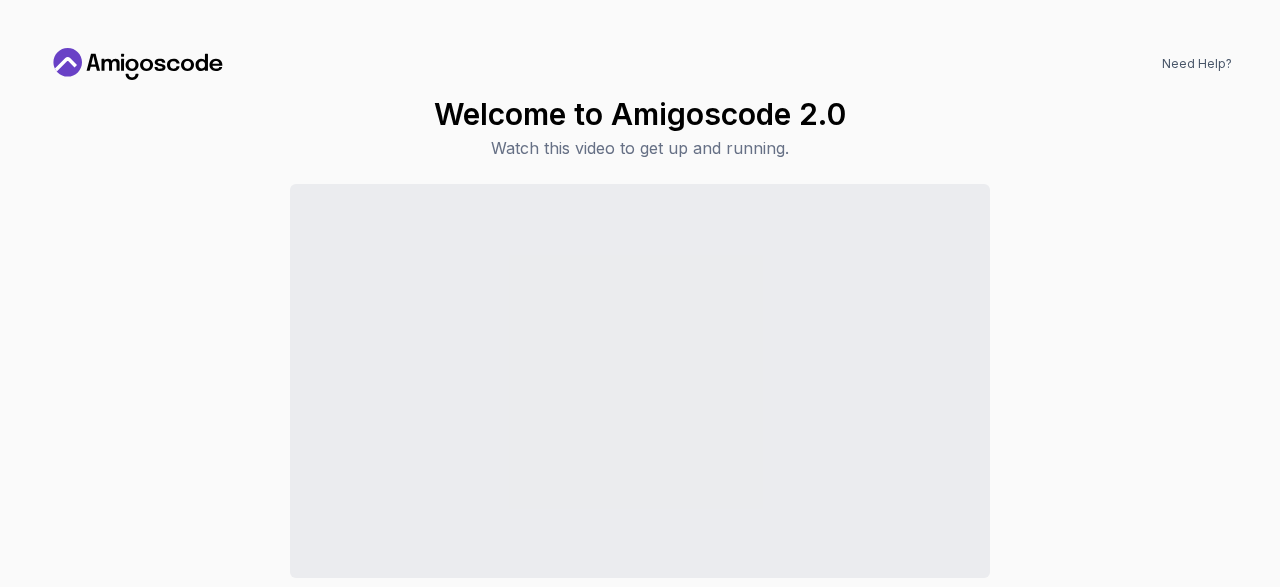 drag, startPoint x: 248, startPoint y: 403, endPoint x: 314, endPoint y: 609, distance: 216.31459 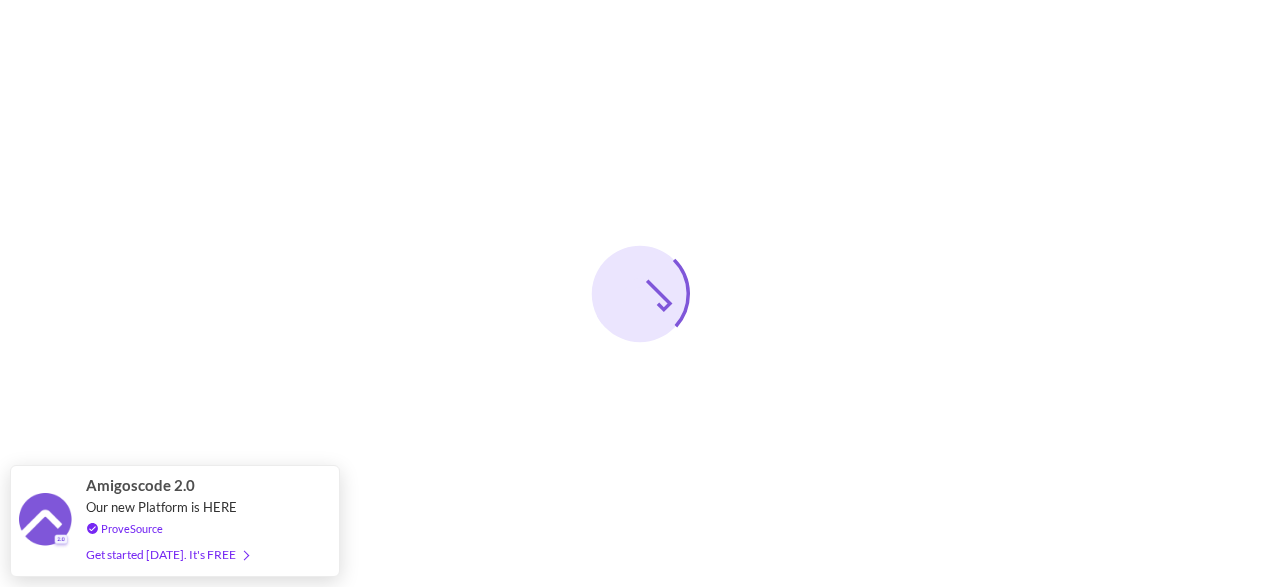 scroll, scrollTop: 0, scrollLeft: 0, axis: both 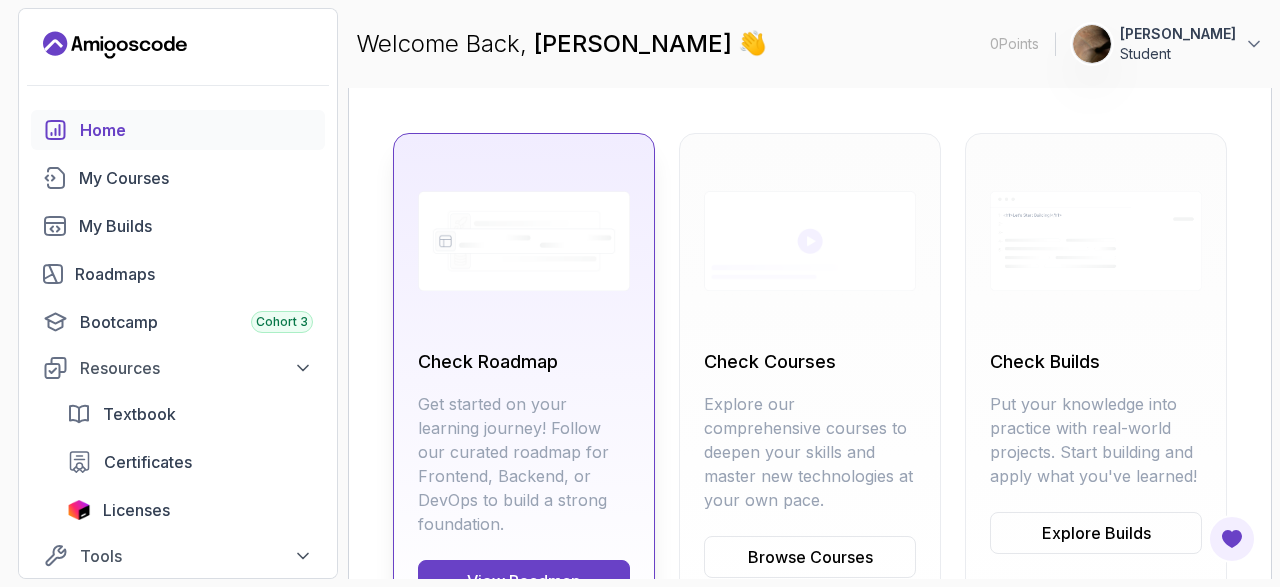 click on "View Roadmap" at bounding box center (524, 581) 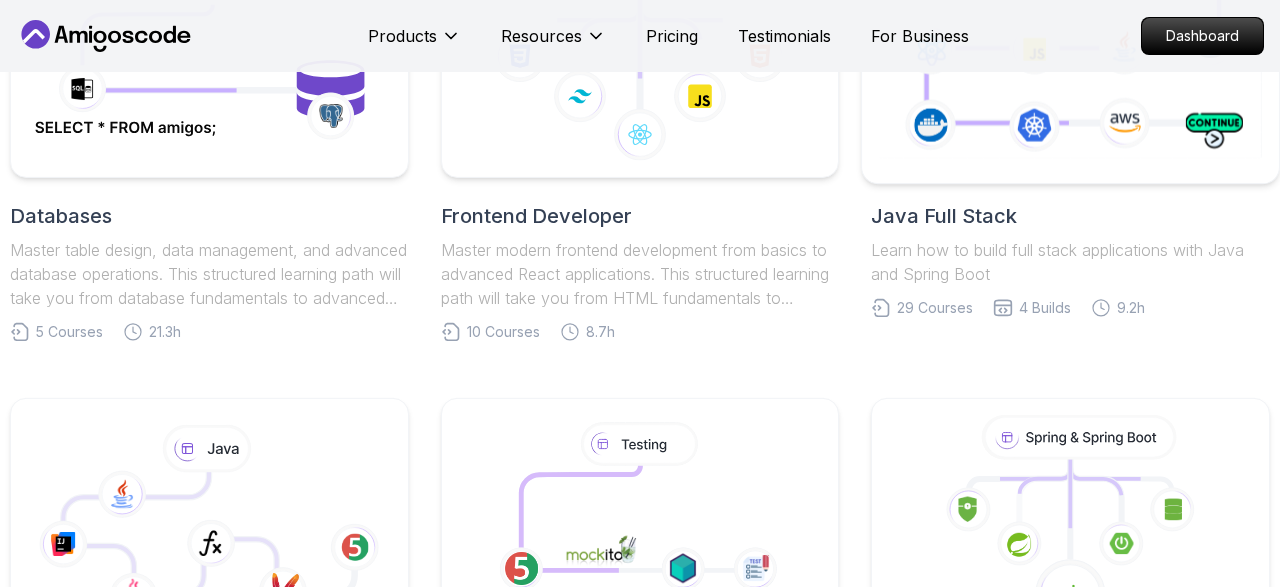 scroll, scrollTop: 492, scrollLeft: 0, axis: vertical 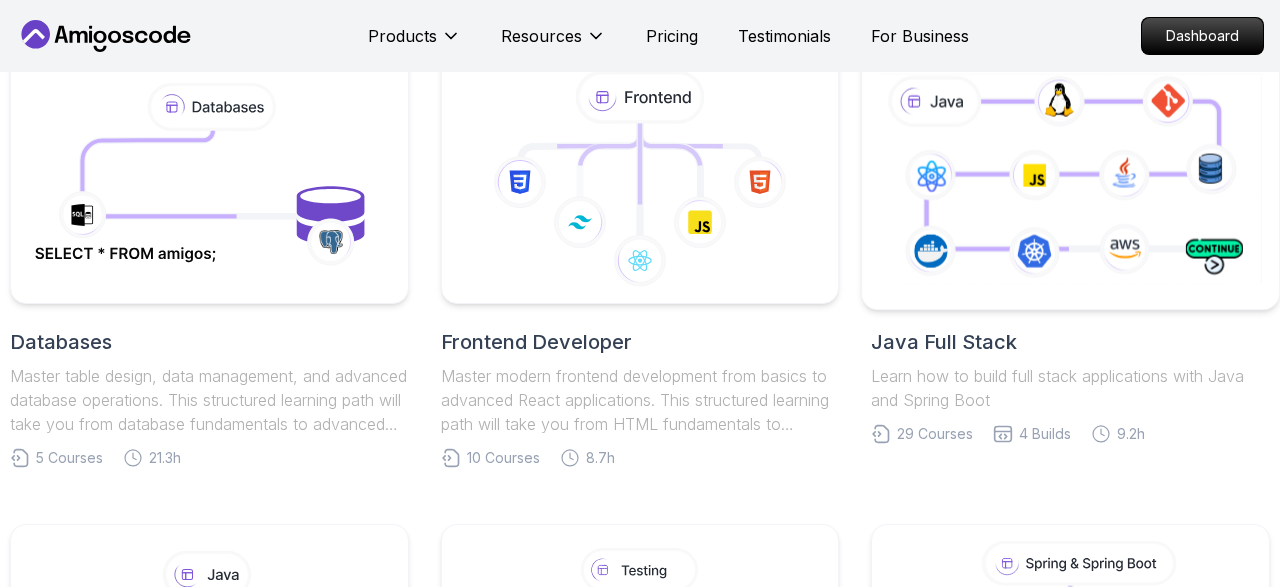 click 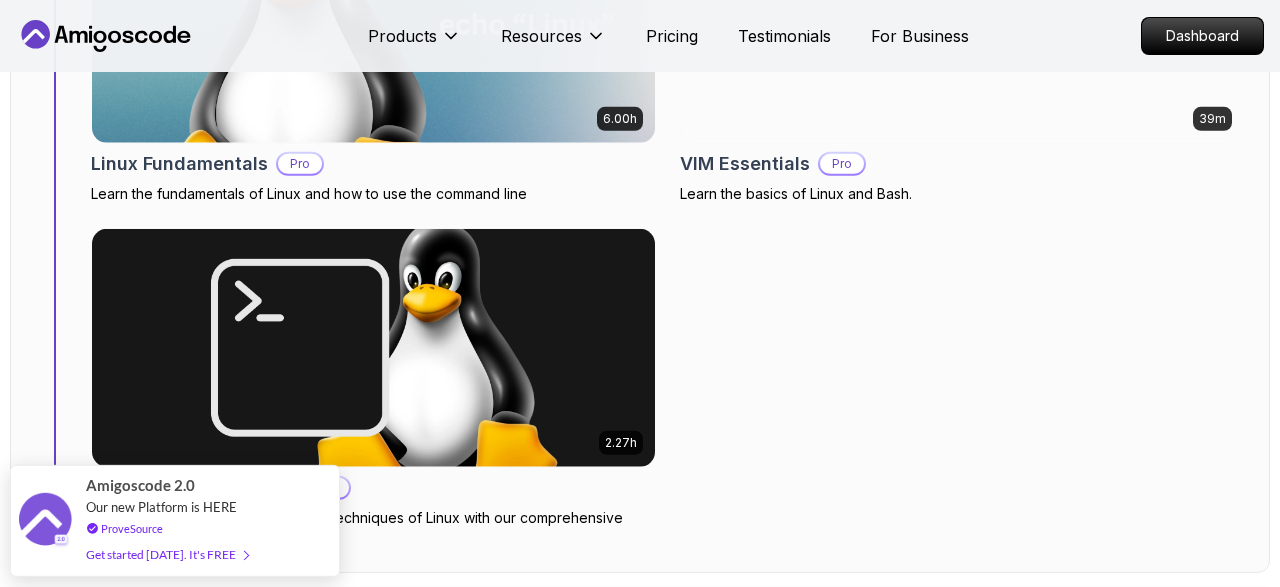 scroll, scrollTop: 1616, scrollLeft: 0, axis: vertical 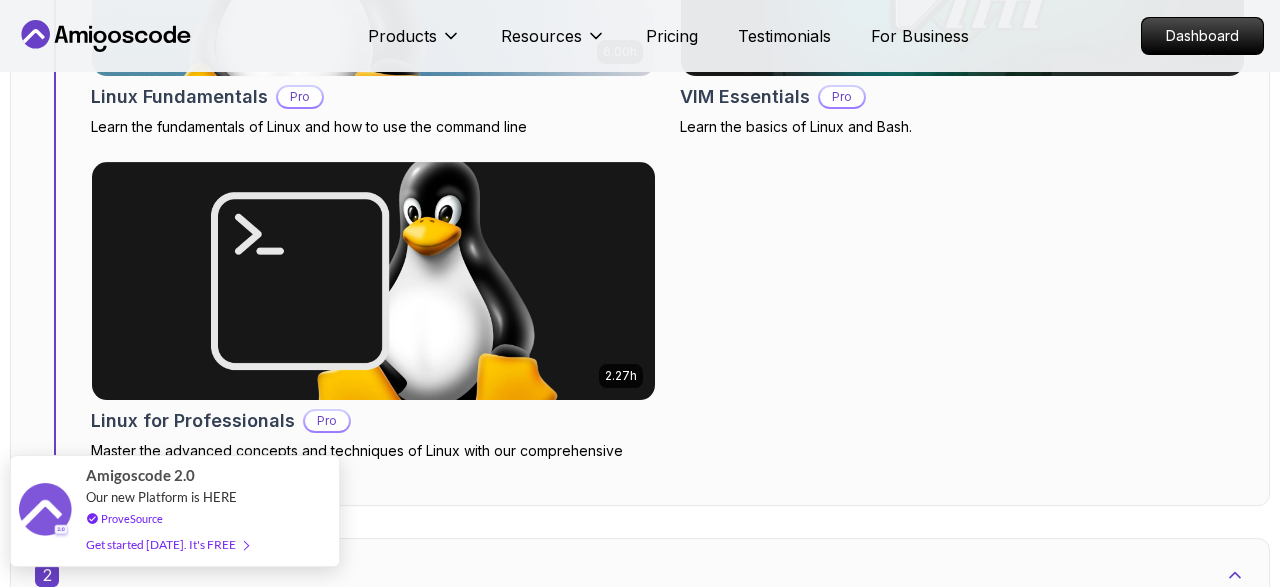 click on "Amigoscode 2.0 Our new Platform is HERE    ProveSource Get started [DATE]. It's FREE" at bounding box center [175, 511] 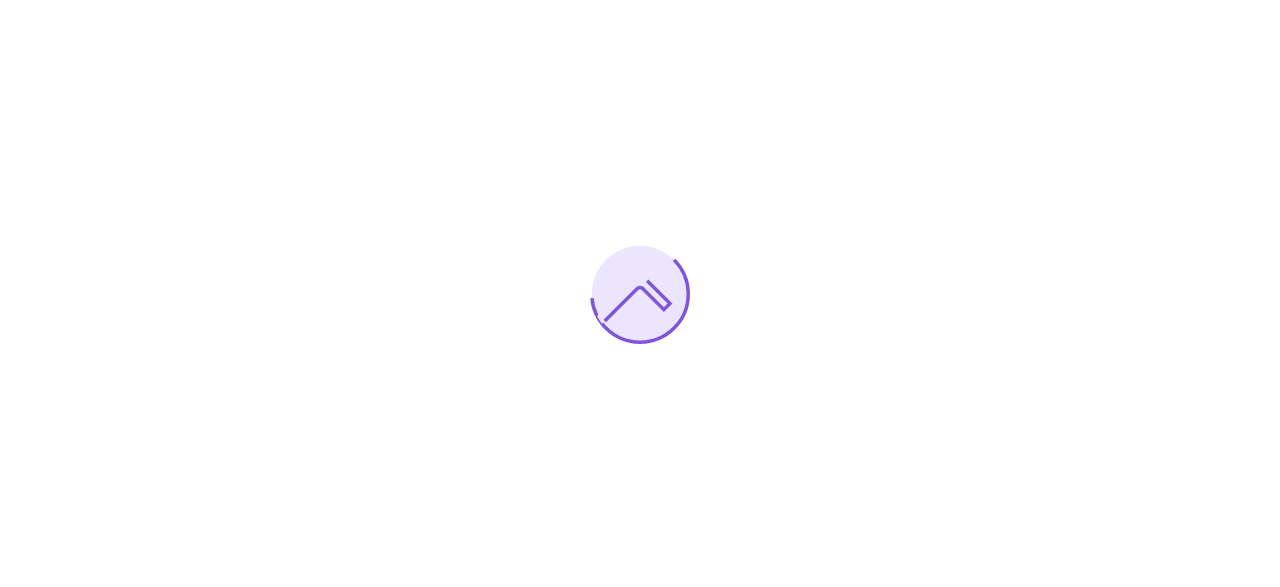 scroll, scrollTop: 0, scrollLeft: 0, axis: both 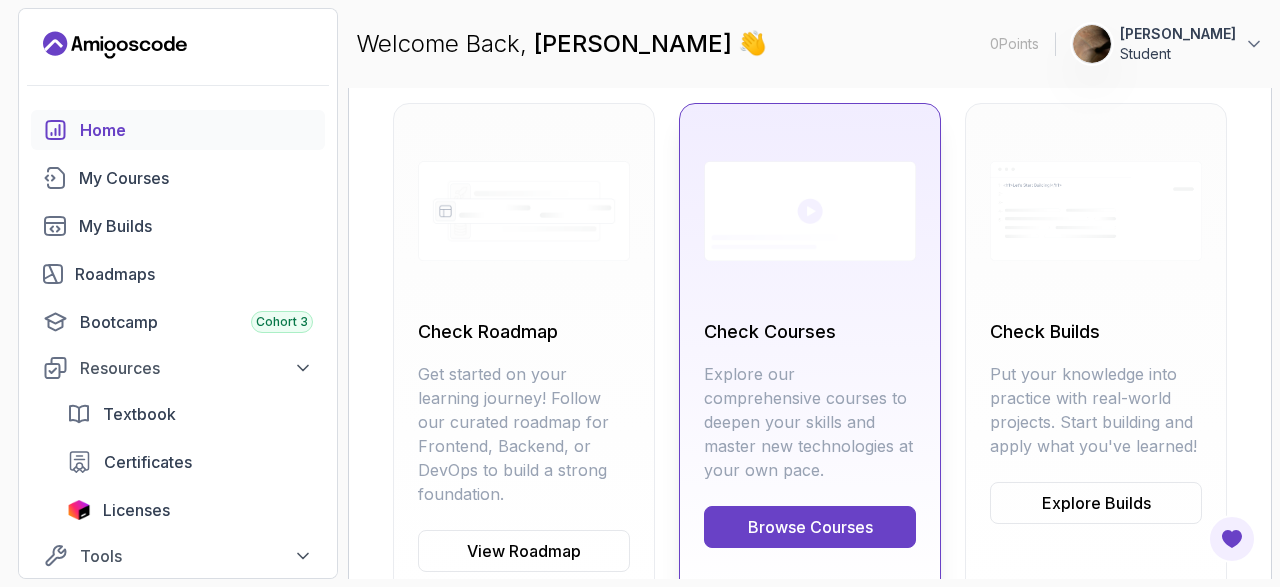 click on "Browse Courses" at bounding box center [810, 527] 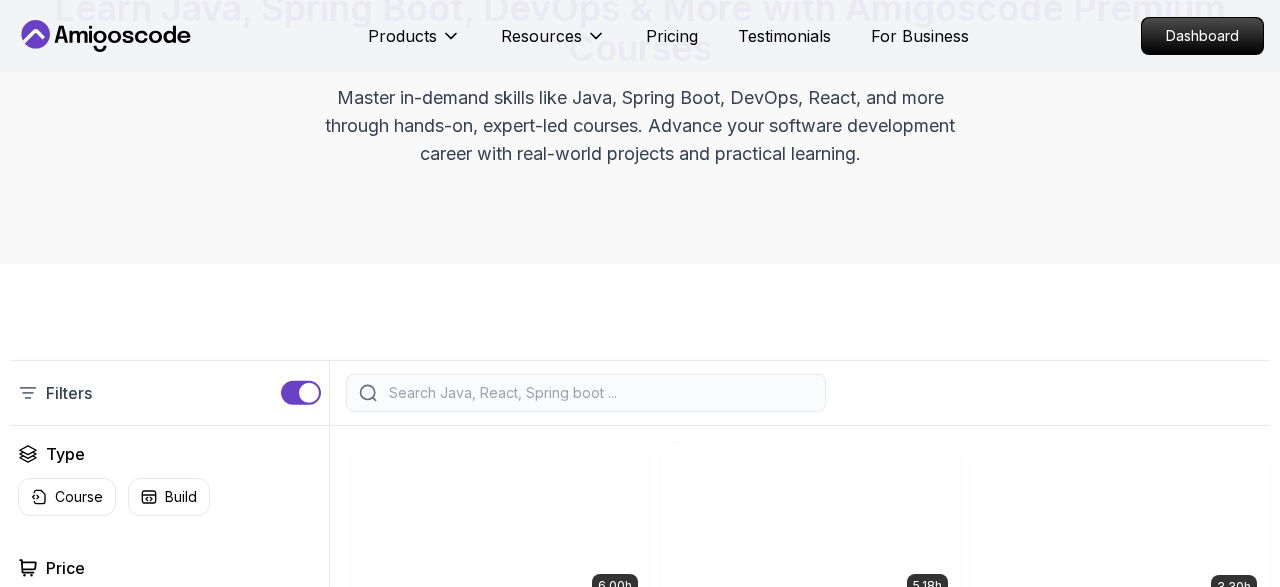 scroll, scrollTop: 0, scrollLeft: 0, axis: both 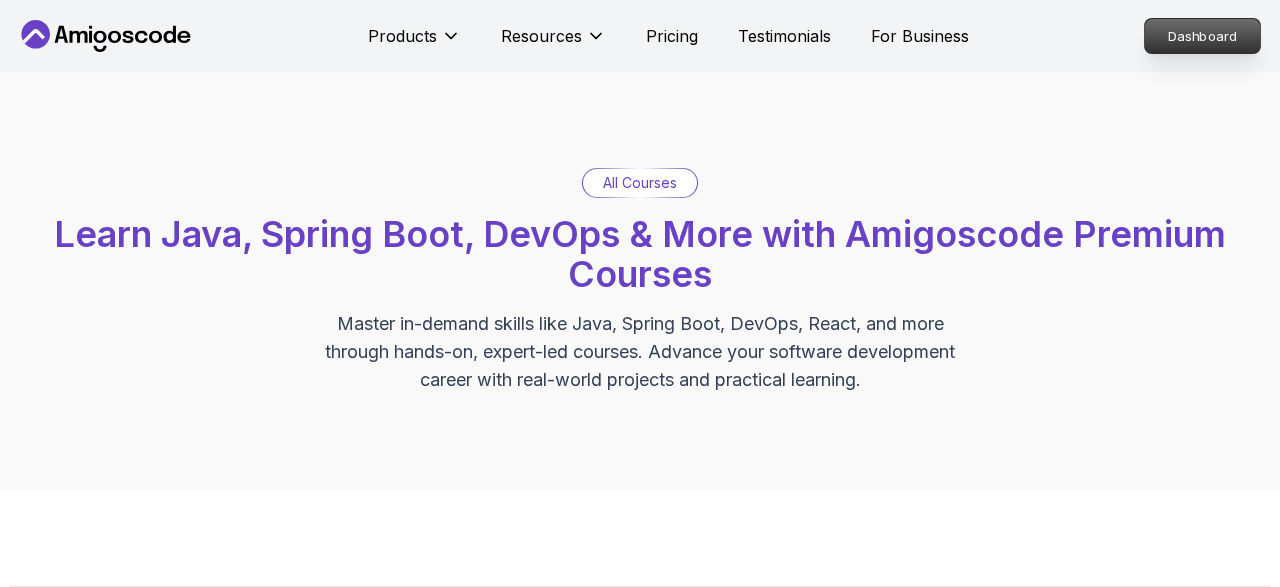 click on "Dashboard" at bounding box center [1202, 36] 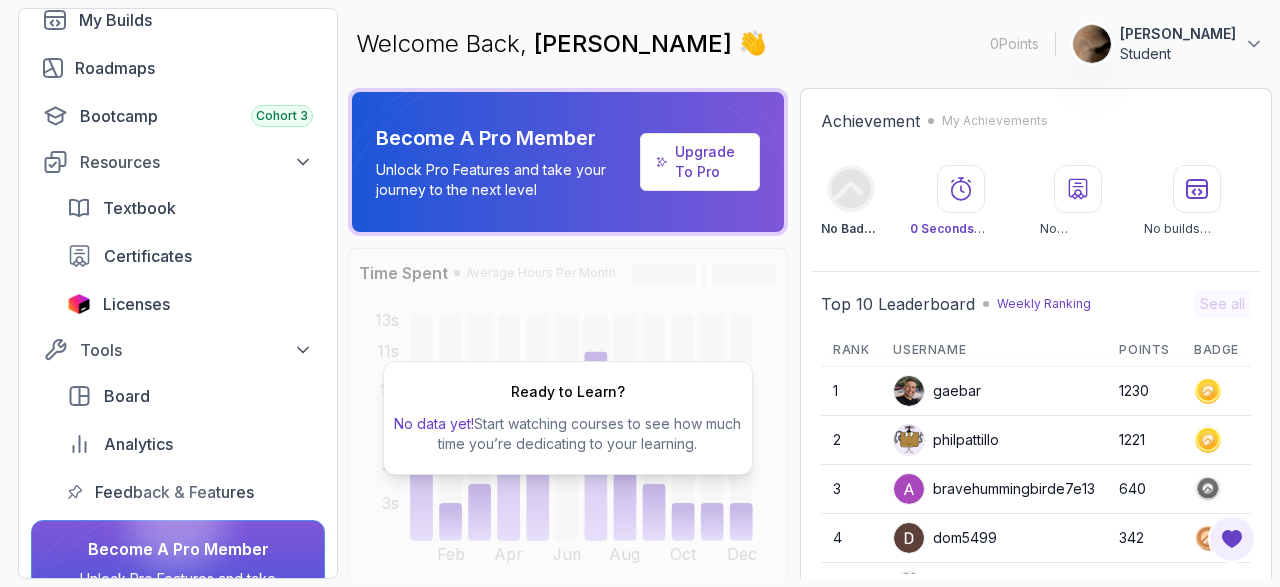 scroll, scrollTop: 325, scrollLeft: 0, axis: vertical 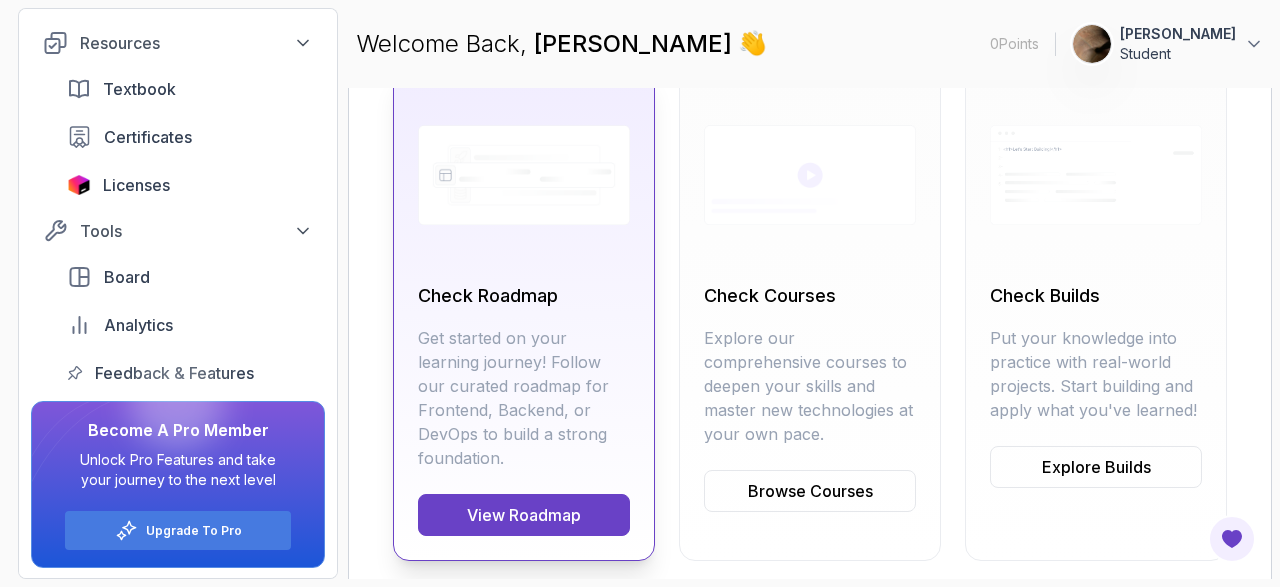 click on "Check Roadmap" at bounding box center (524, 296) 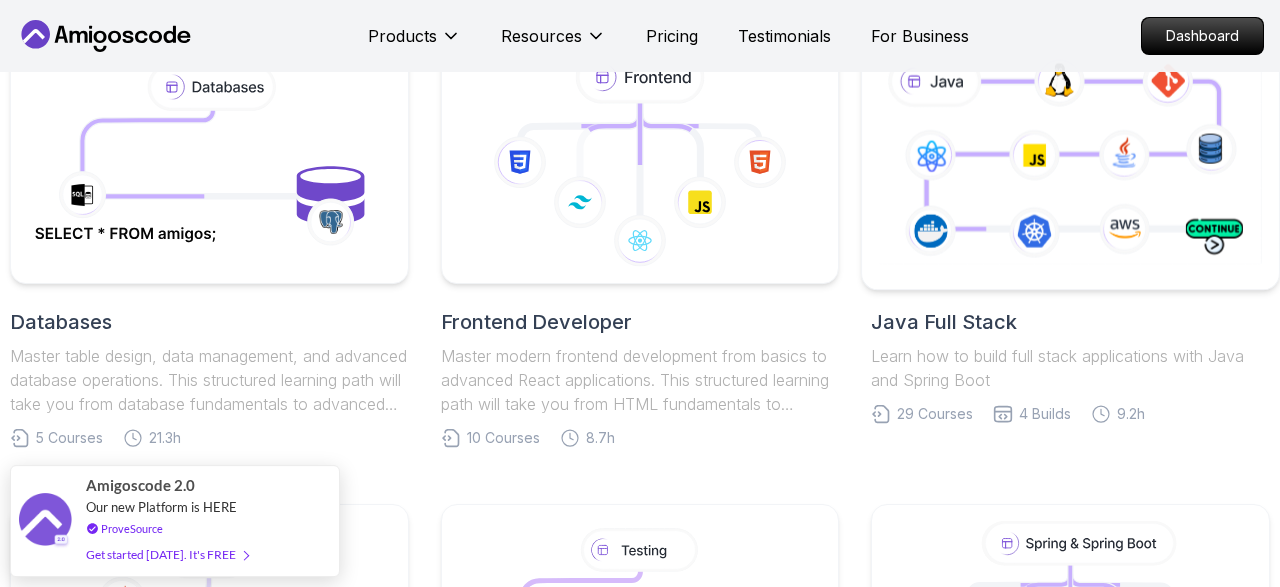 scroll, scrollTop: 510, scrollLeft: 0, axis: vertical 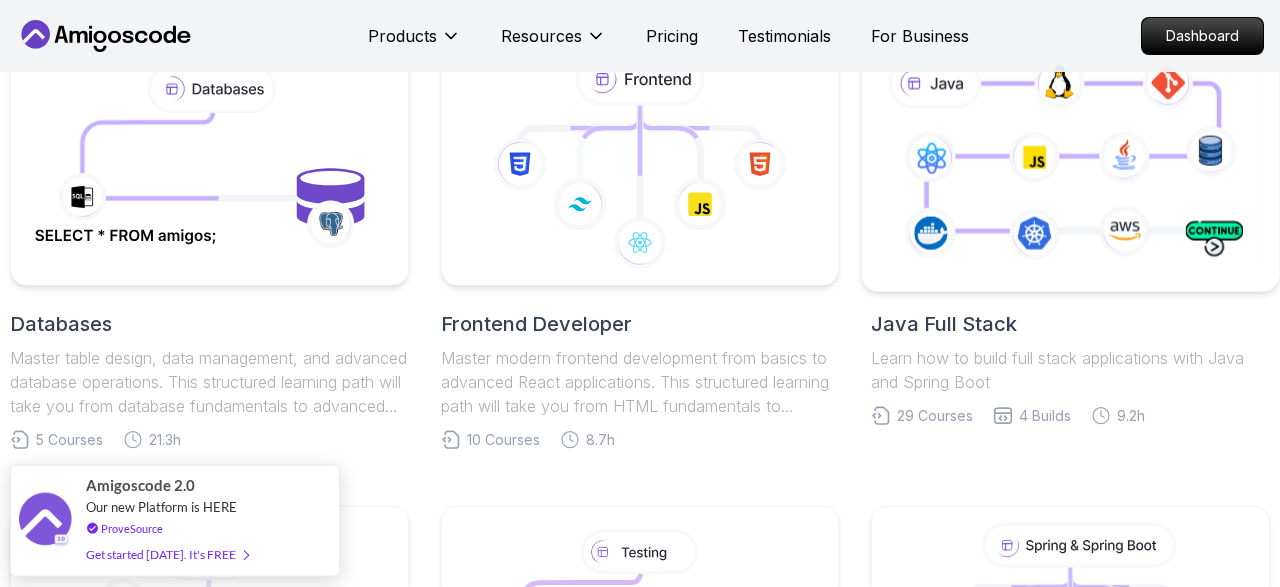 click 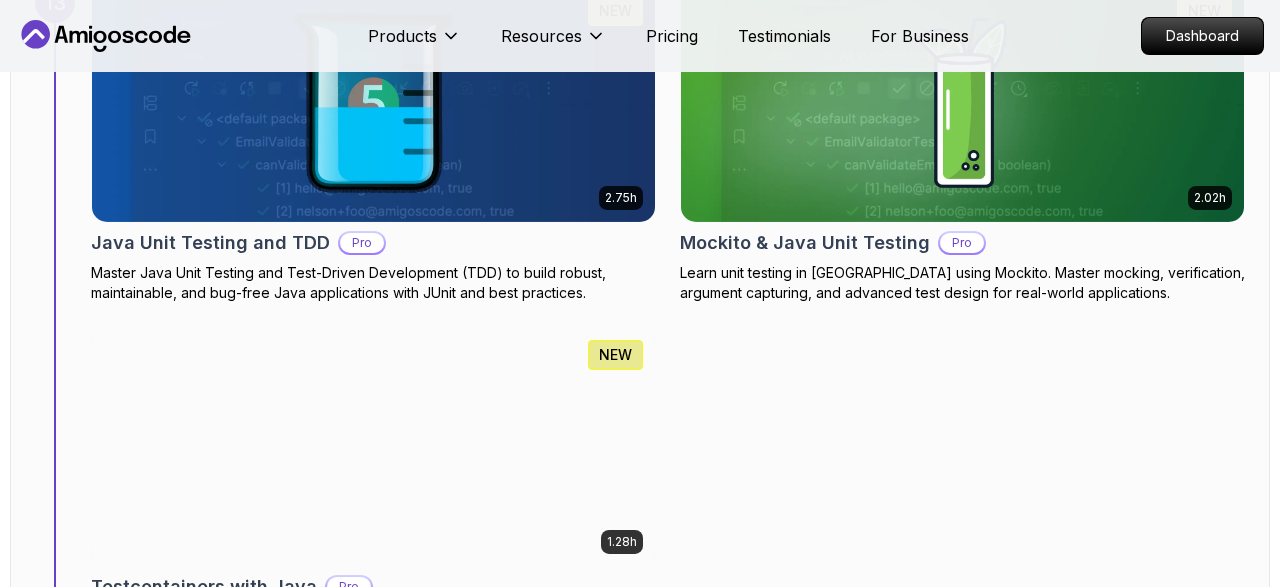 scroll, scrollTop: 11461, scrollLeft: 0, axis: vertical 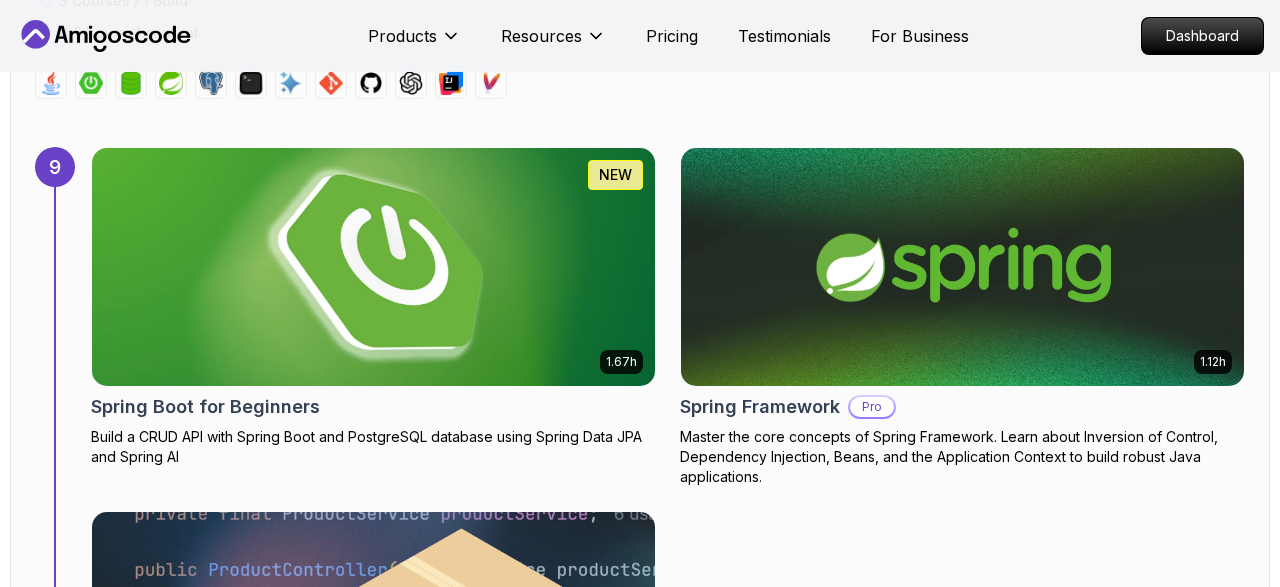 click at bounding box center (373, 267) 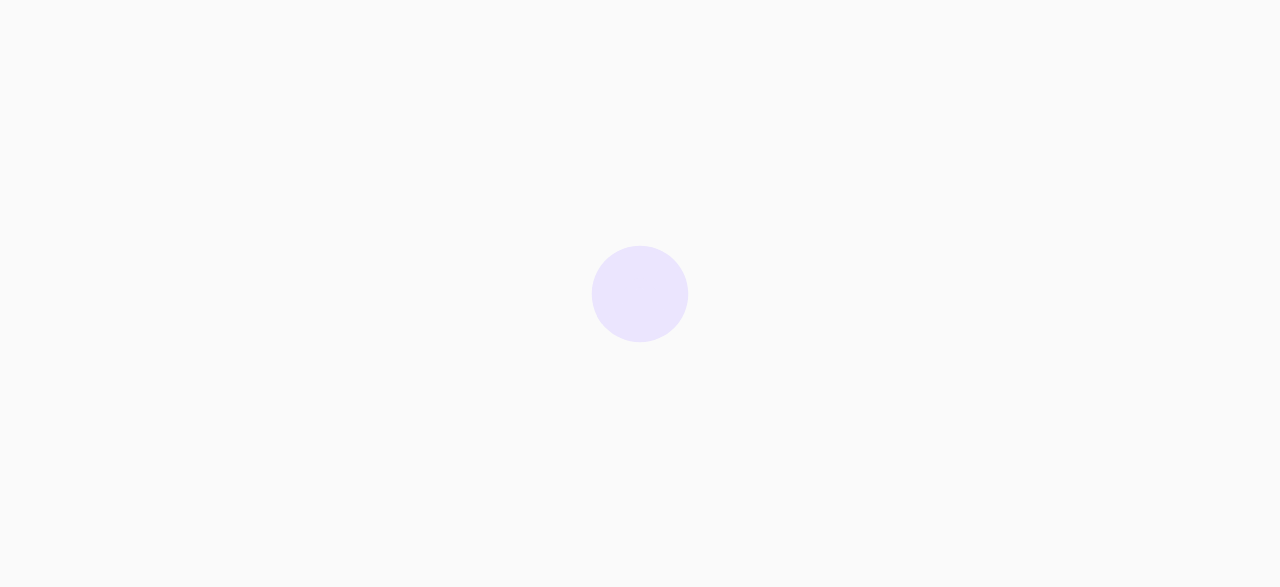scroll, scrollTop: 0, scrollLeft: 0, axis: both 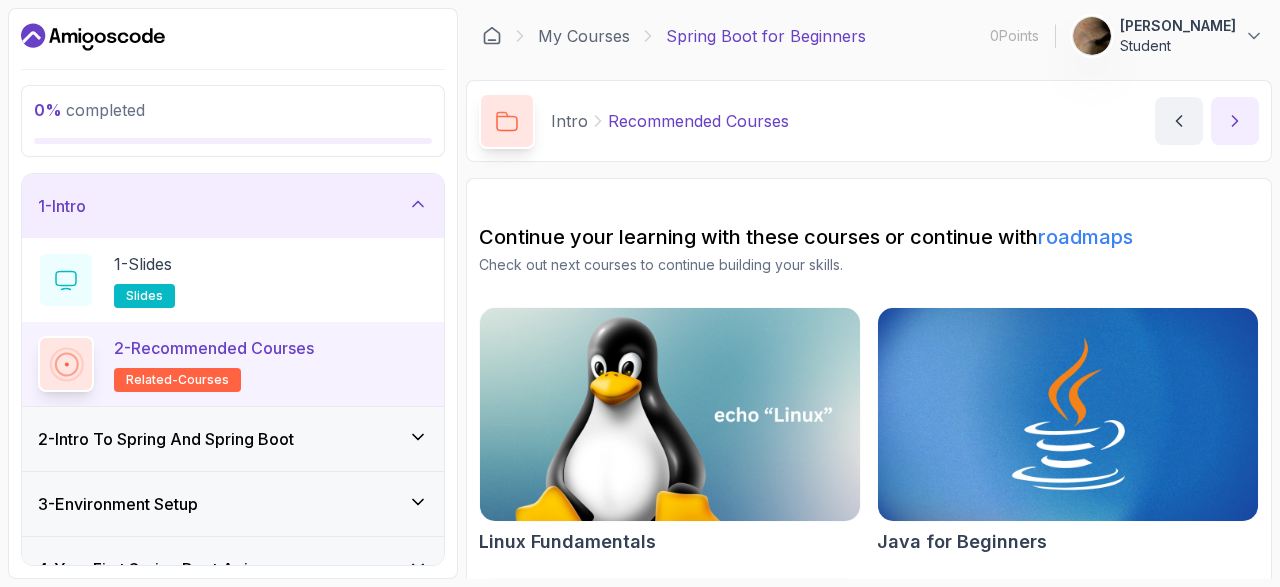 click 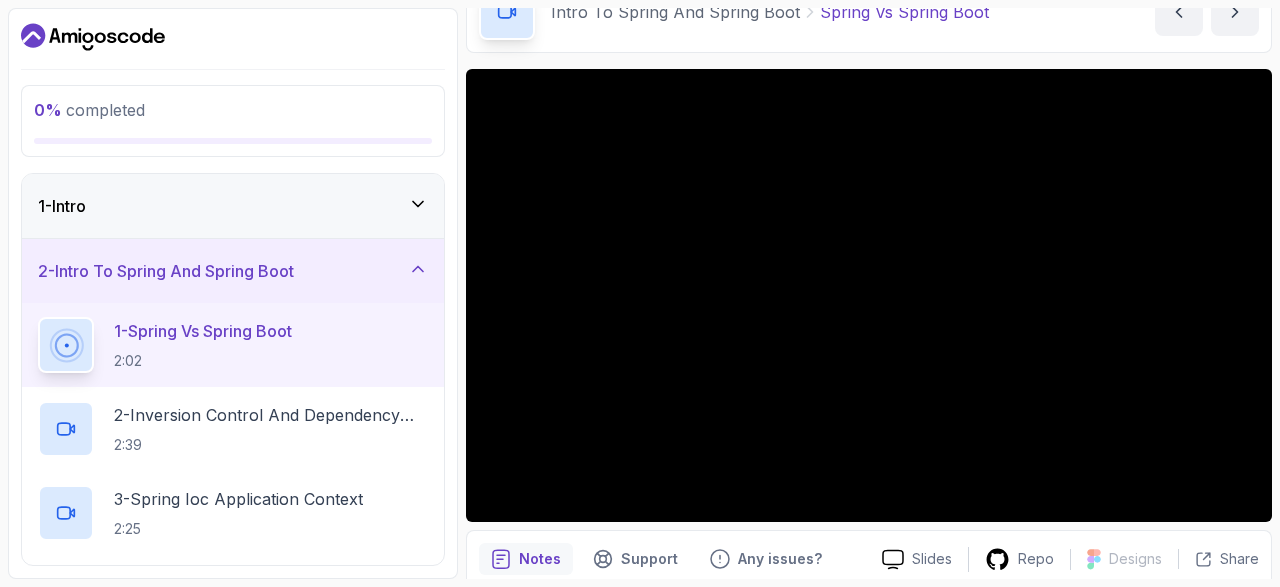 scroll, scrollTop: 103, scrollLeft: 0, axis: vertical 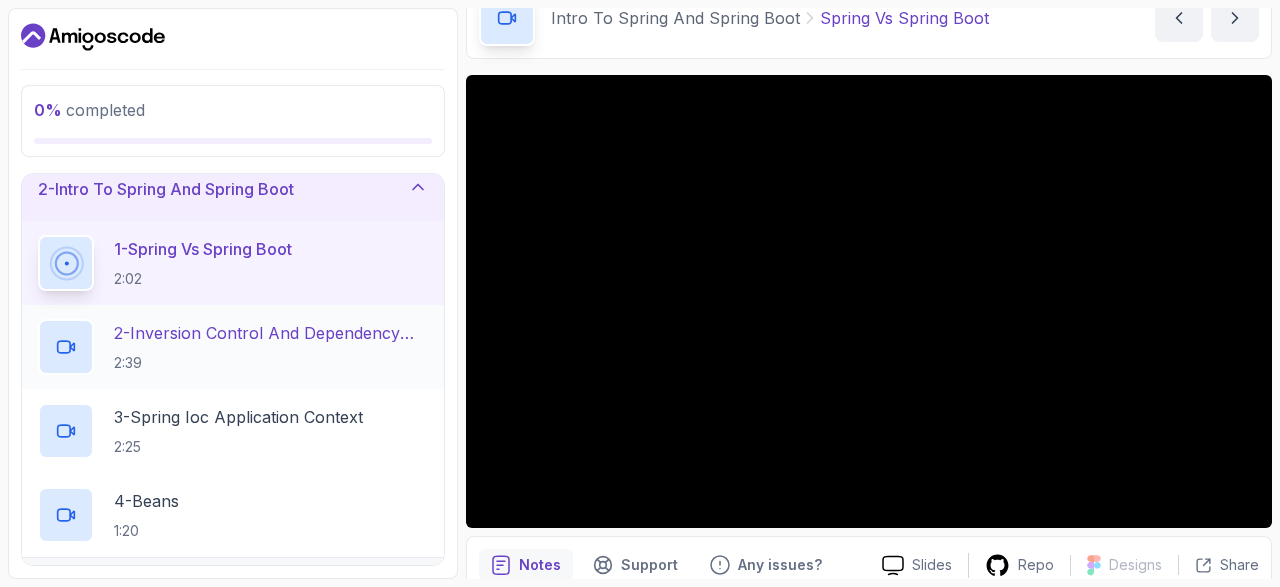 click on "2:39" at bounding box center [271, 363] 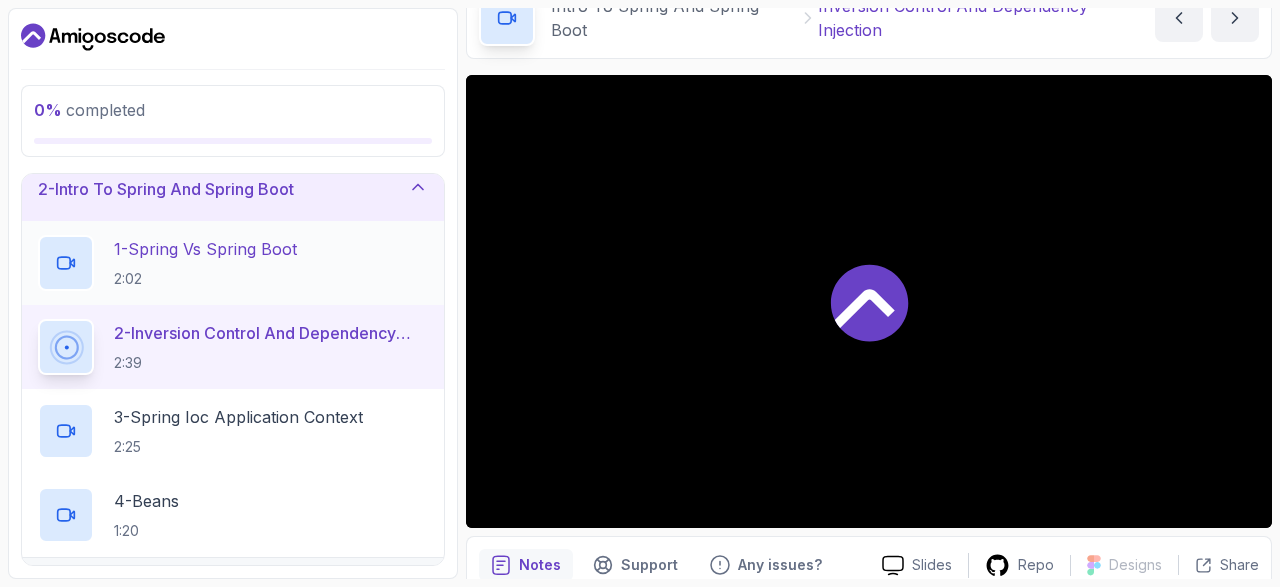 click on "1  -  Spring Vs Spring Boot 2:02" at bounding box center (233, 263) 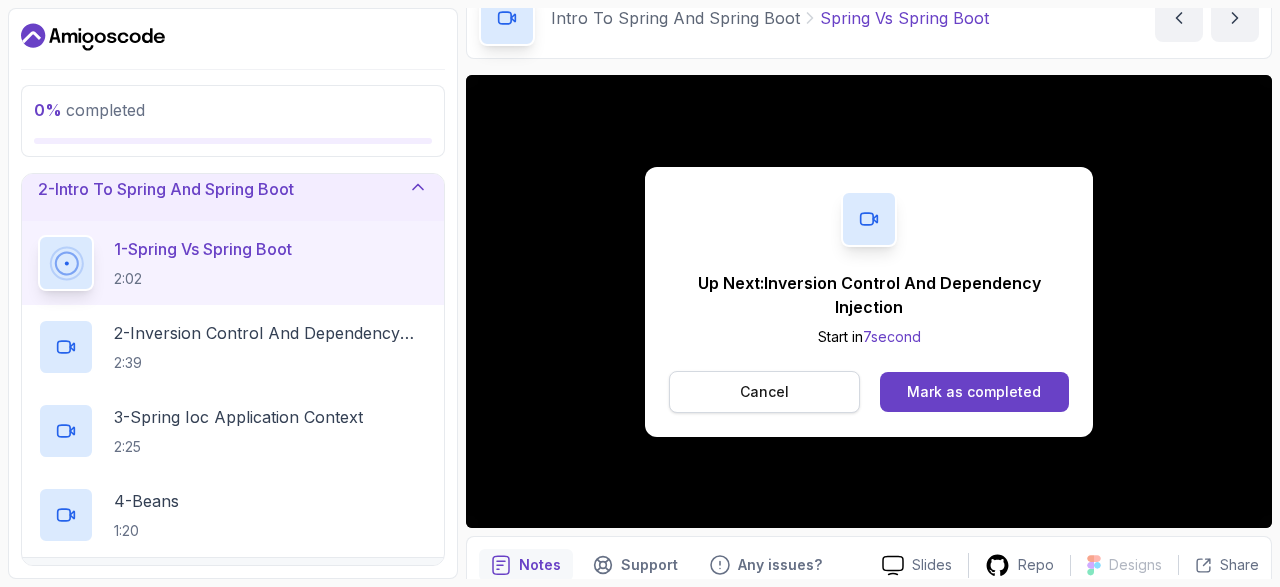 click on "Cancel" at bounding box center [764, 392] 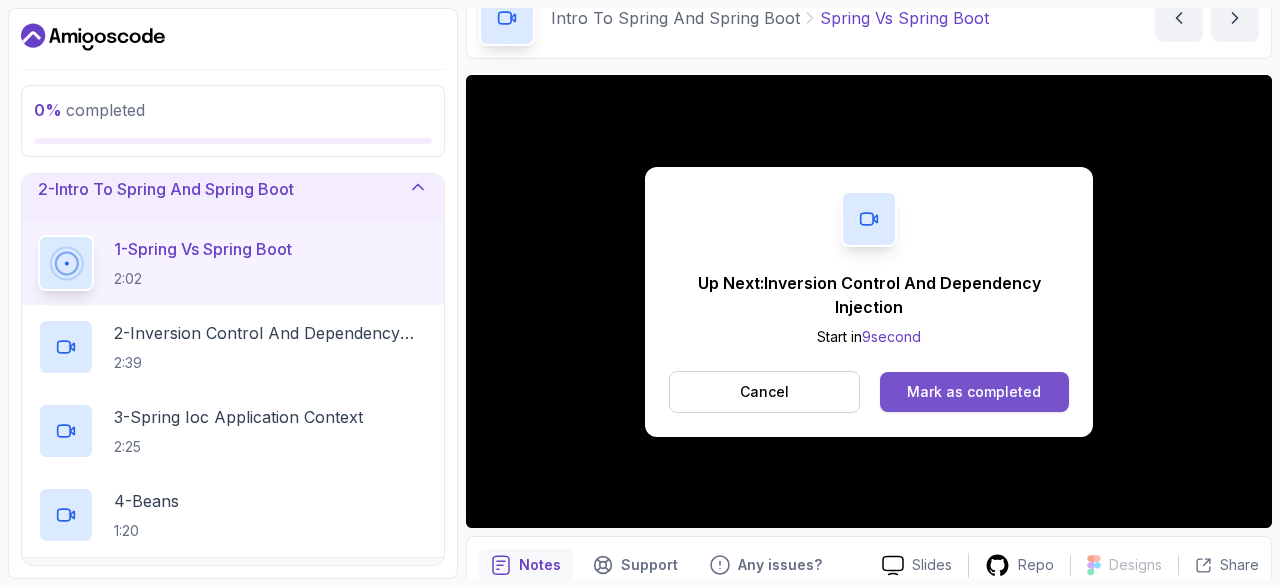 click on "Mark as completed" at bounding box center (974, 392) 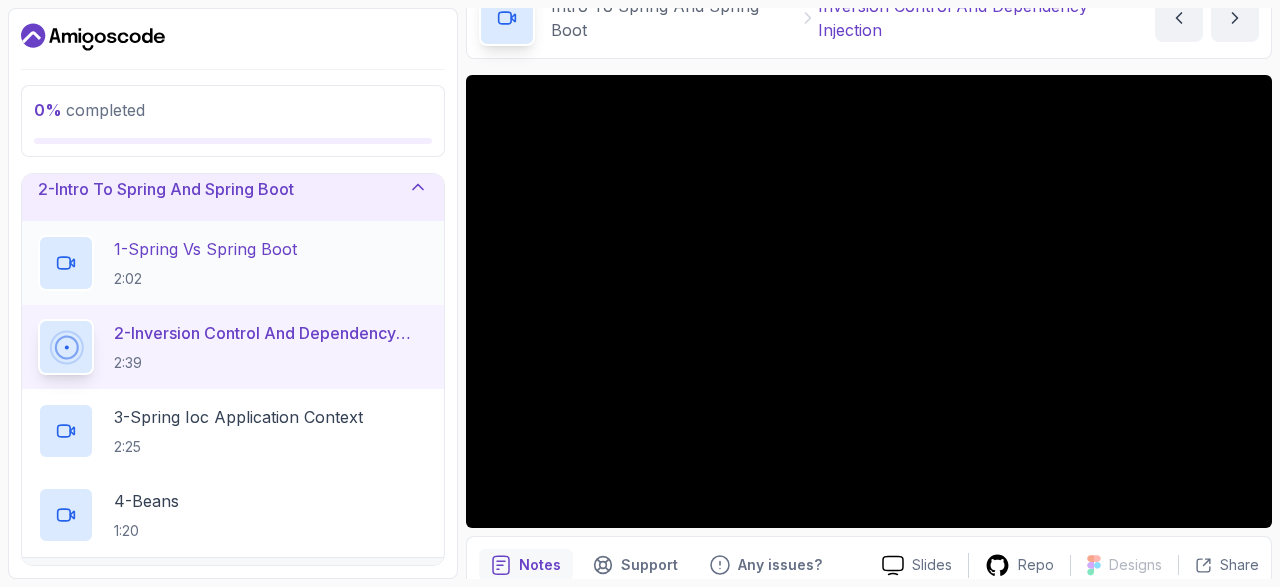 click on "1  -  Spring Vs Spring Boot 2:02" at bounding box center [233, 263] 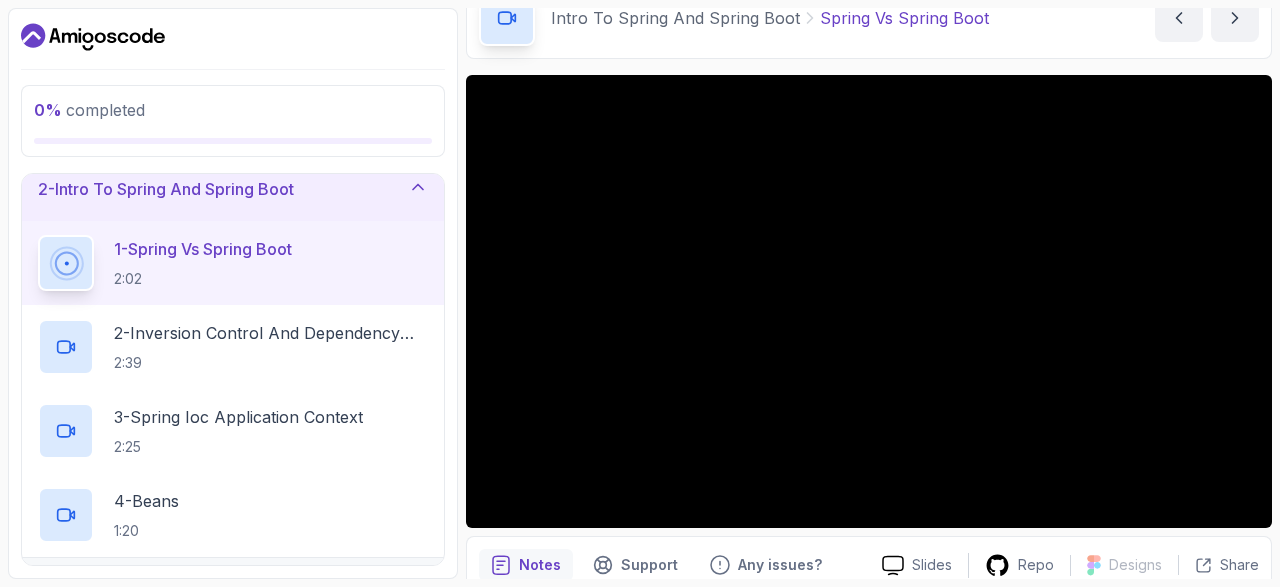 scroll, scrollTop: 190, scrollLeft: 0, axis: vertical 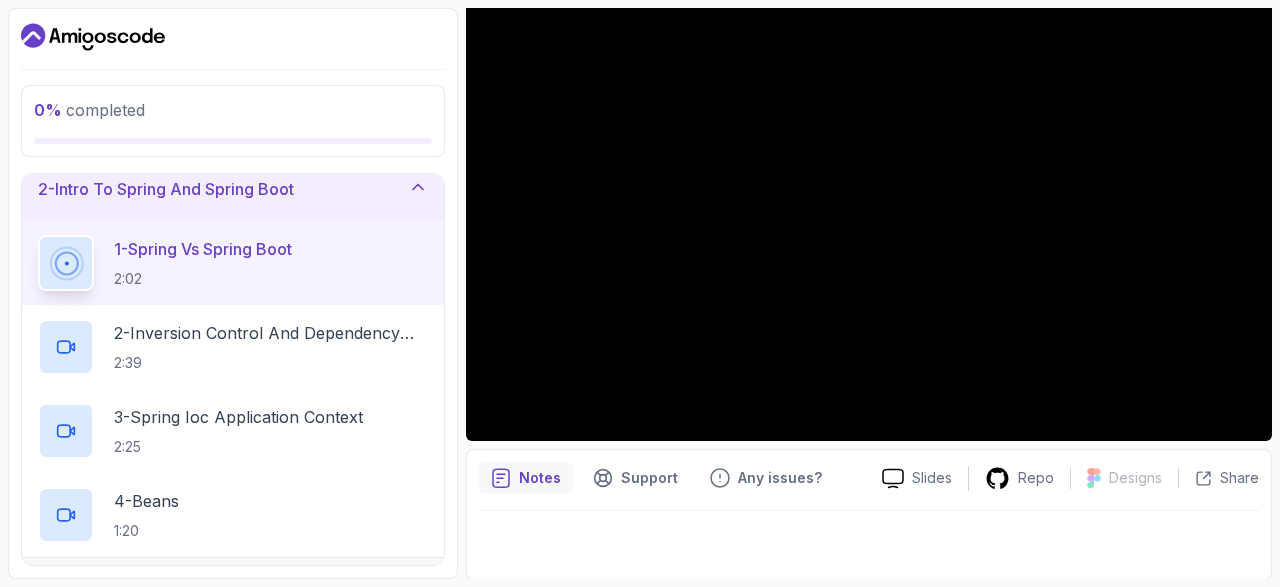 click on "Notes" at bounding box center (540, 478) 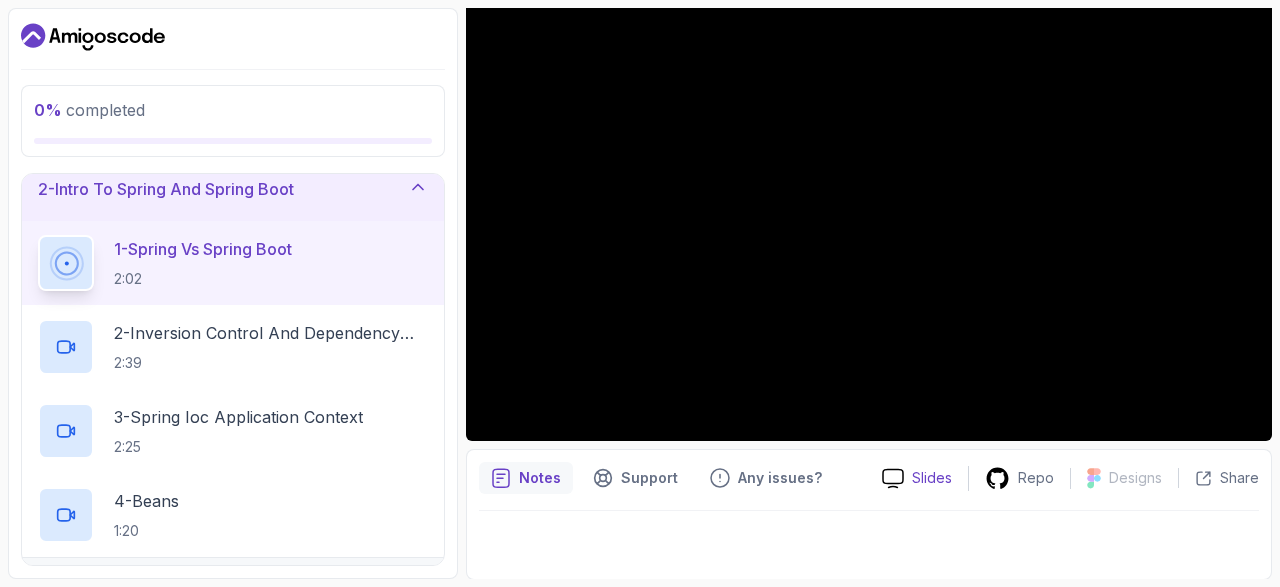 click on "Slides" at bounding box center [932, 478] 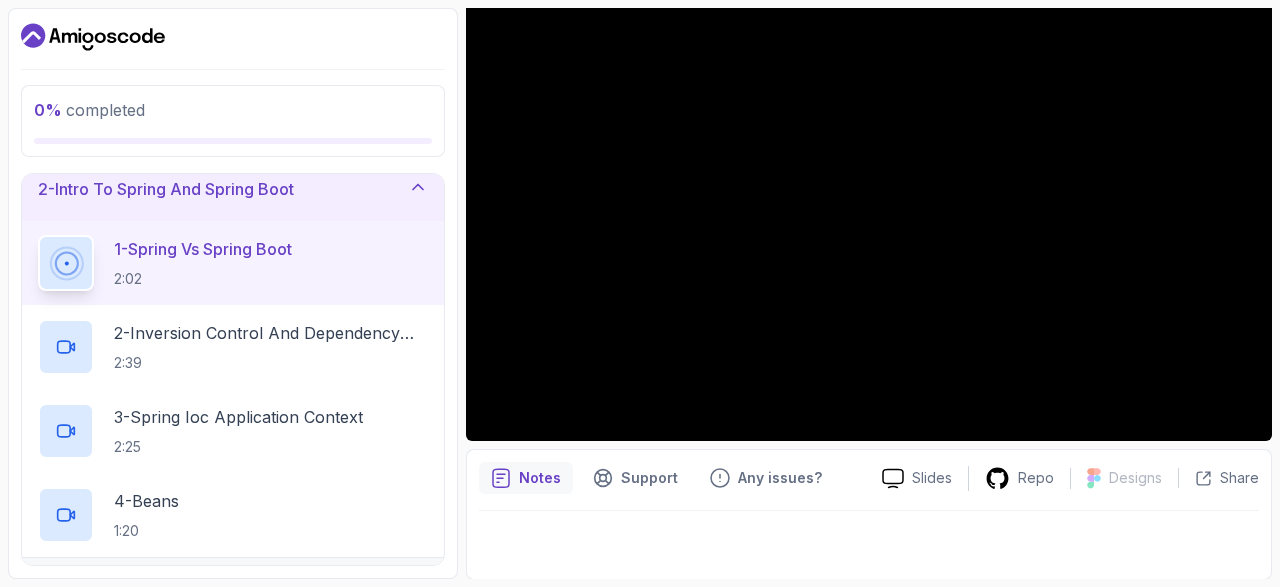 scroll, scrollTop: 0, scrollLeft: 0, axis: both 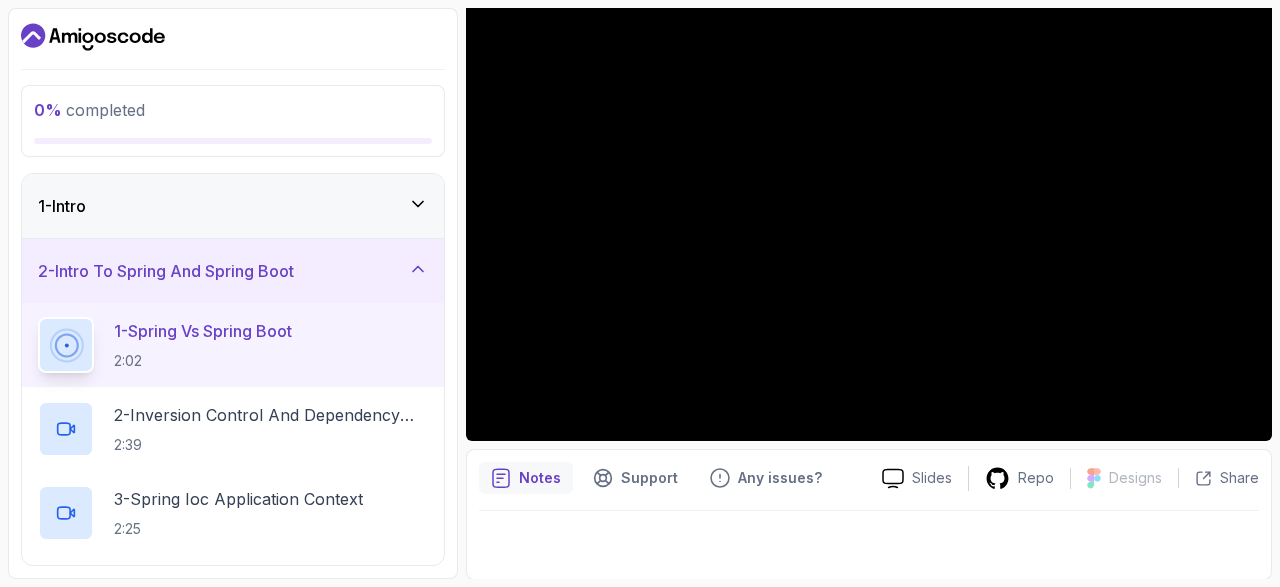 click on "1  -  Intro" at bounding box center (233, 206) 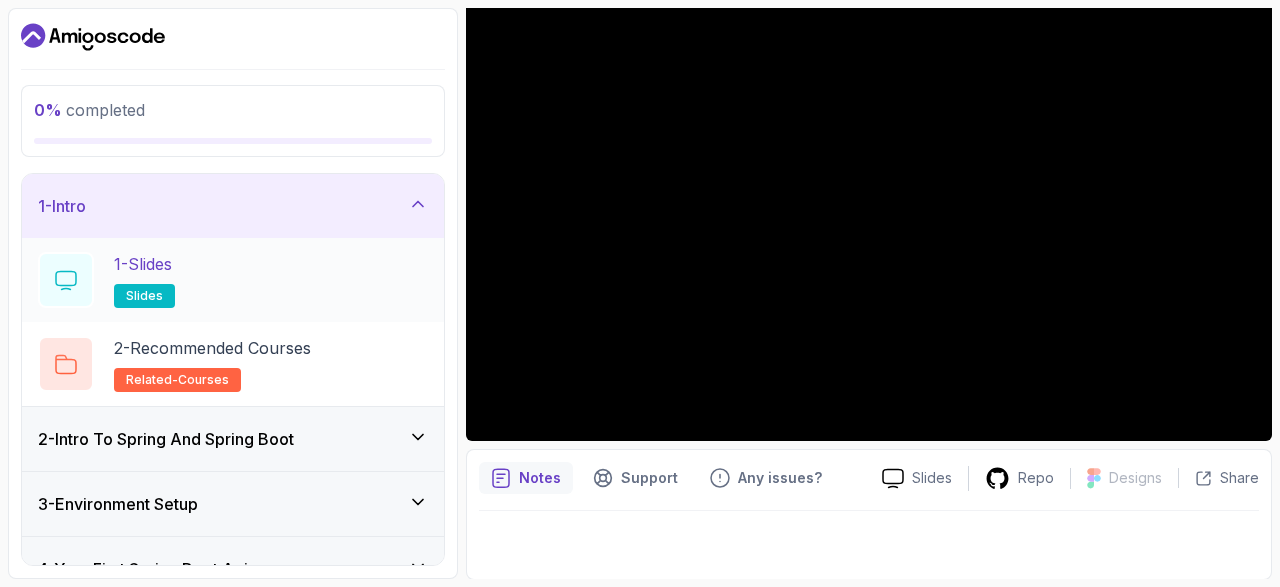 click on "1  -  Slides slides" at bounding box center (233, 280) 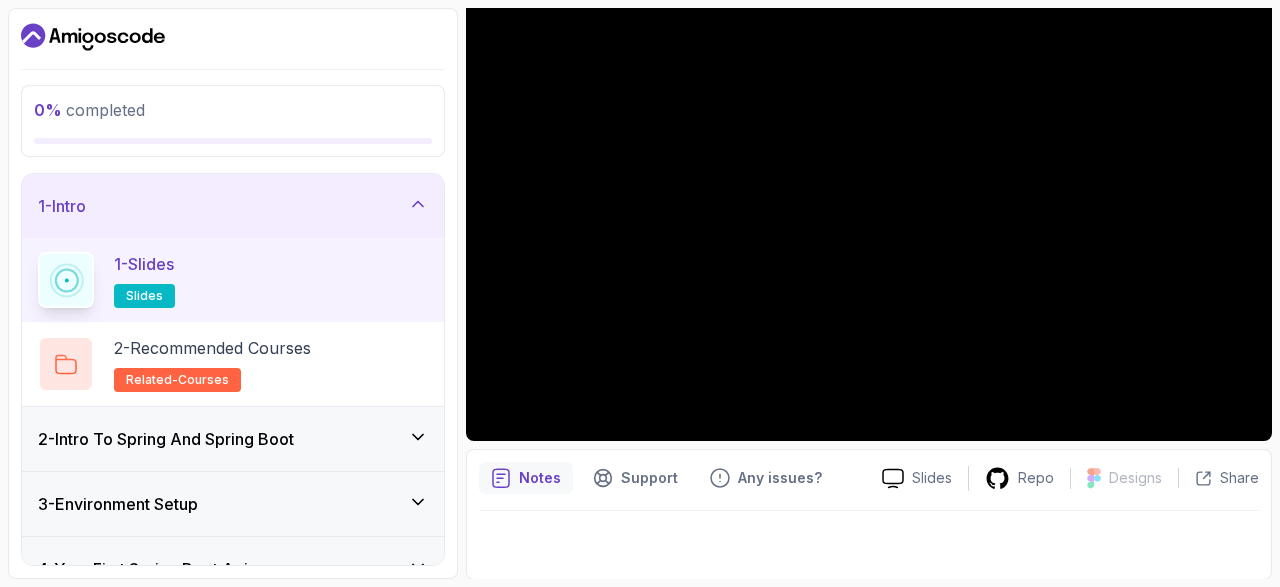 click on "2  -  Intro To Spring And Spring Boot" at bounding box center (233, 439) 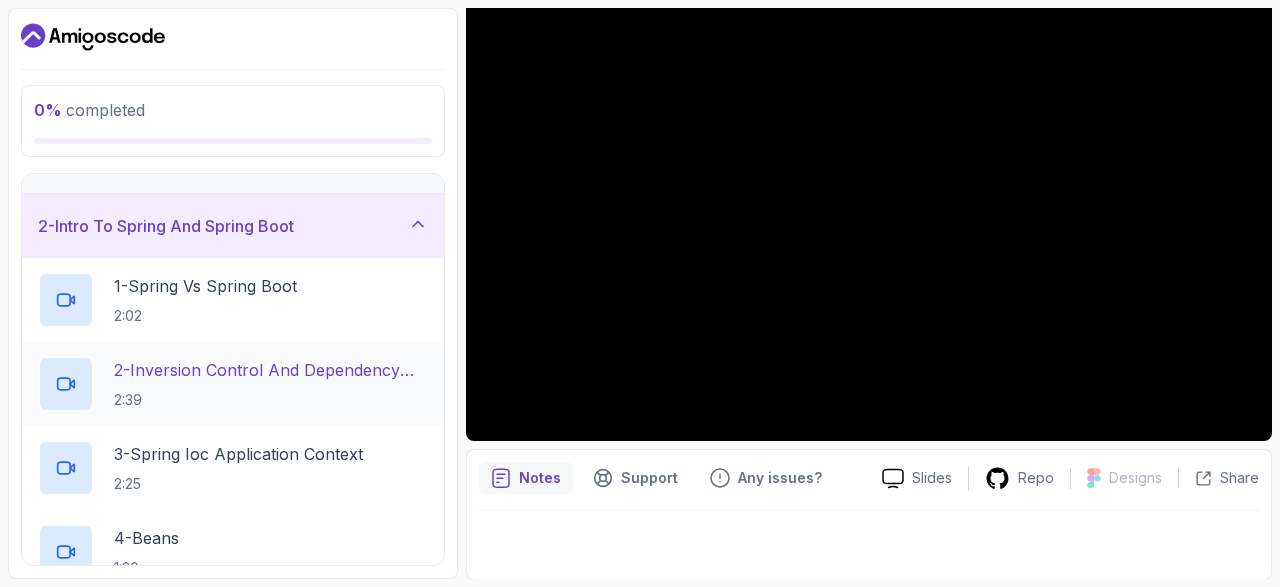 scroll, scrollTop: 40, scrollLeft: 0, axis: vertical 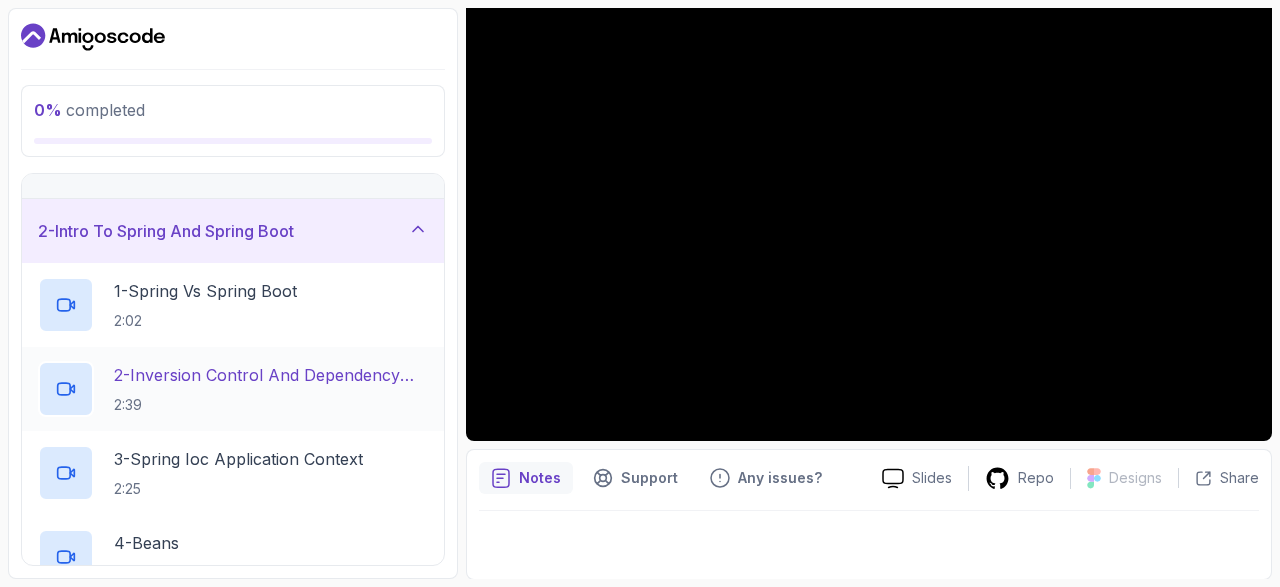 click on "2  -  Inversion Control And Dependency Injection" at bounding box center (271, 375) 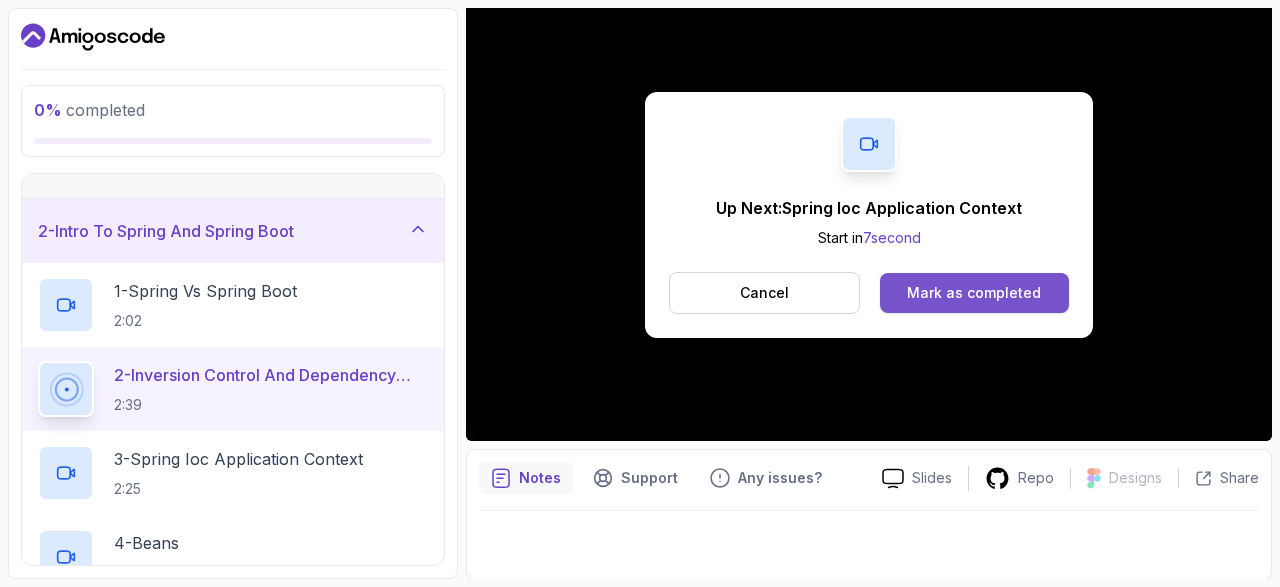 click on "Mark as completed" at bounding box center [974, 293] 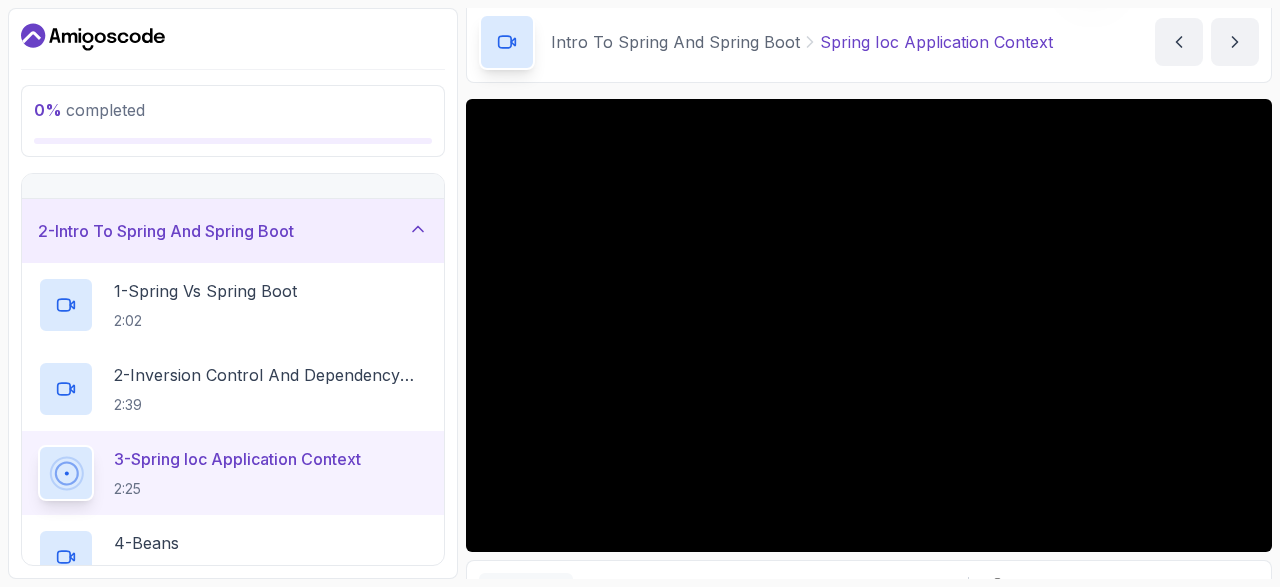 scroll, scrollTop: 86, scrollLeft: 0, axis: vertical 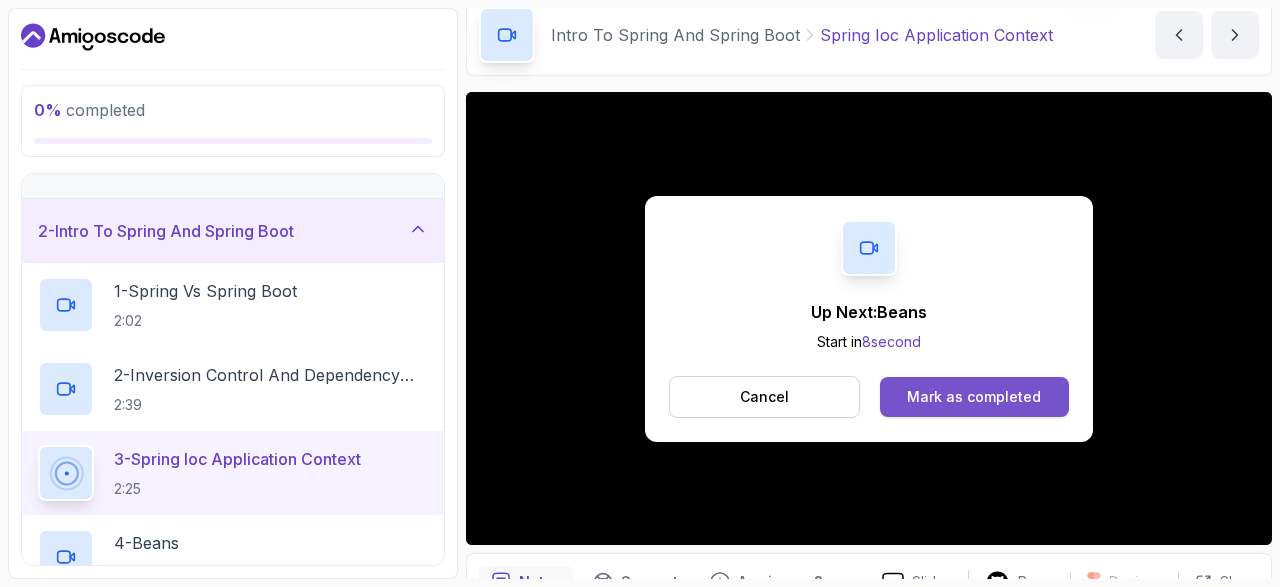 click on "Mark as completed" at bounding box center [974, 397] 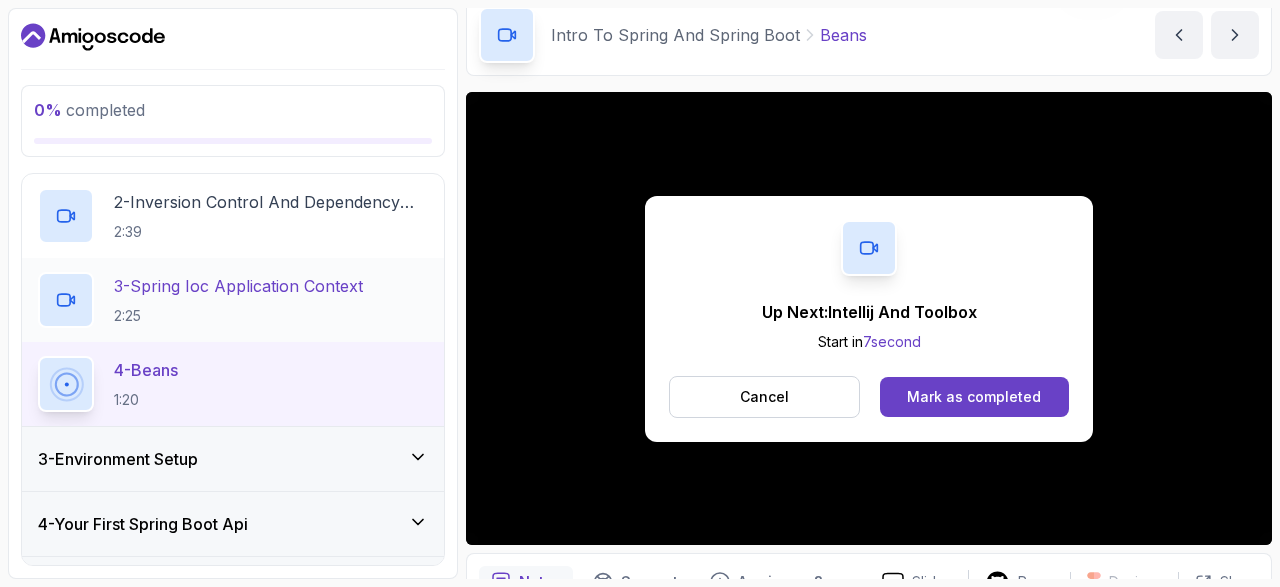 scroll, scrollTop: 215, scrollLeft: 0, axis: vertical 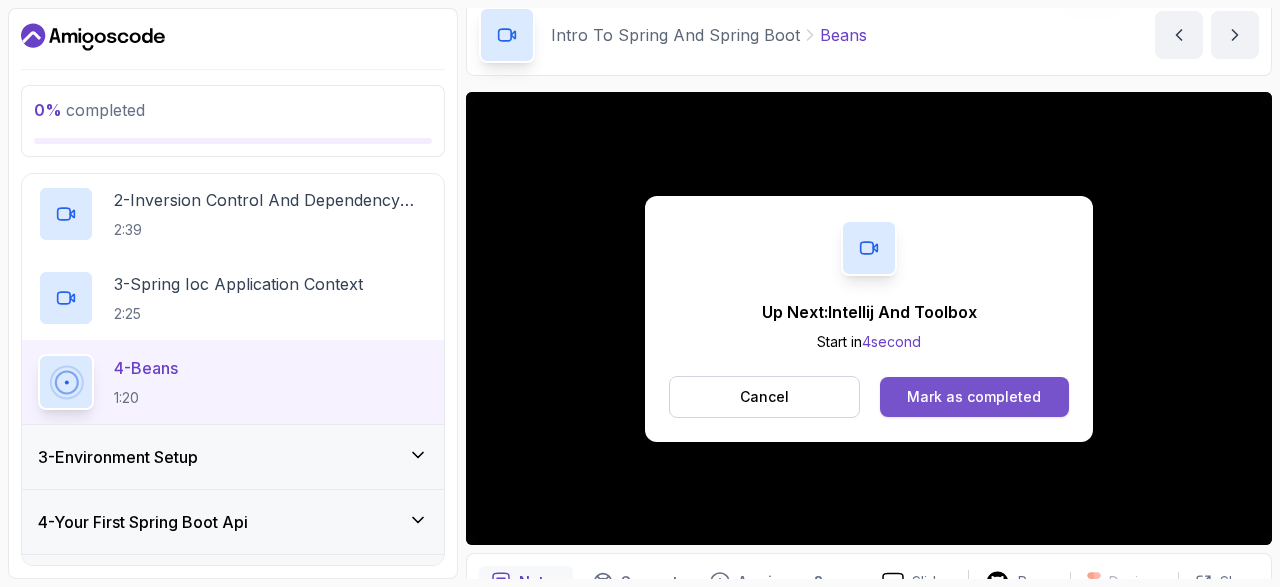 click on "Mark as completed" at bounding box center [974, 397] 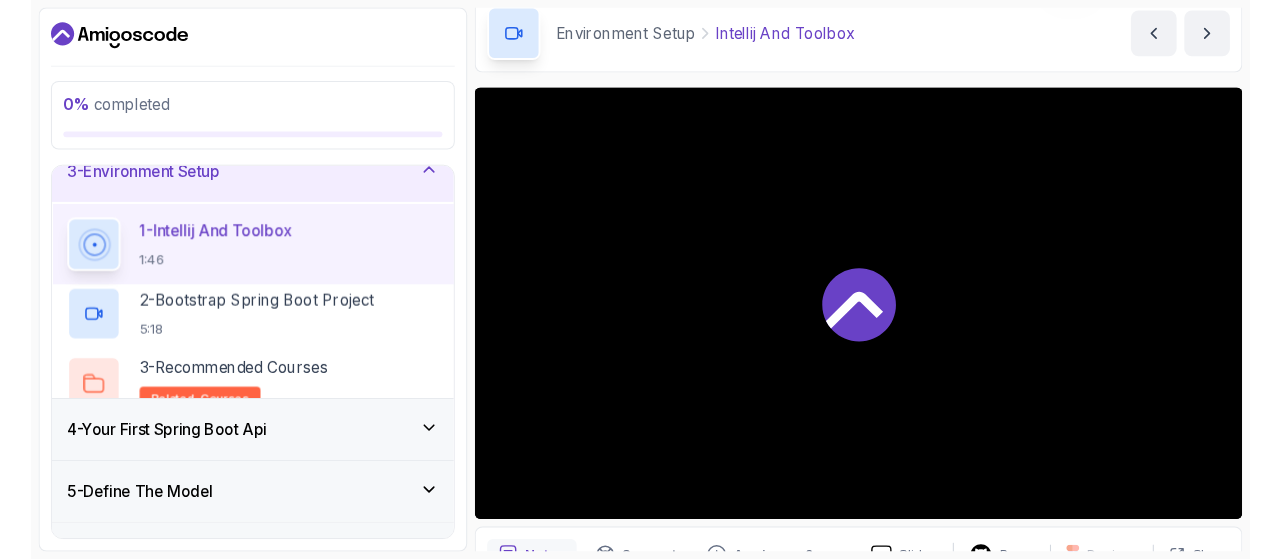 scroll, scrollTop: 136, scrollLeft: 0, axis: vertical 